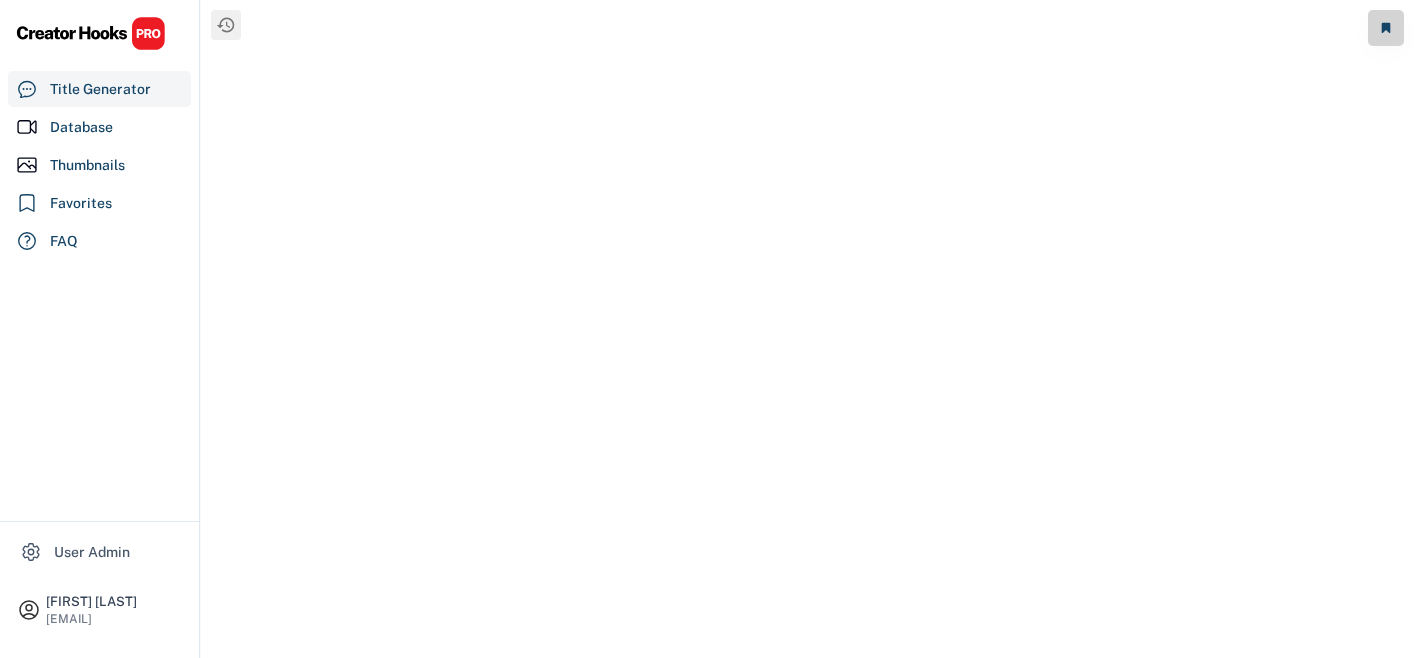 scroll, scrollTop: 0, scrollLeft: 0, axis: both 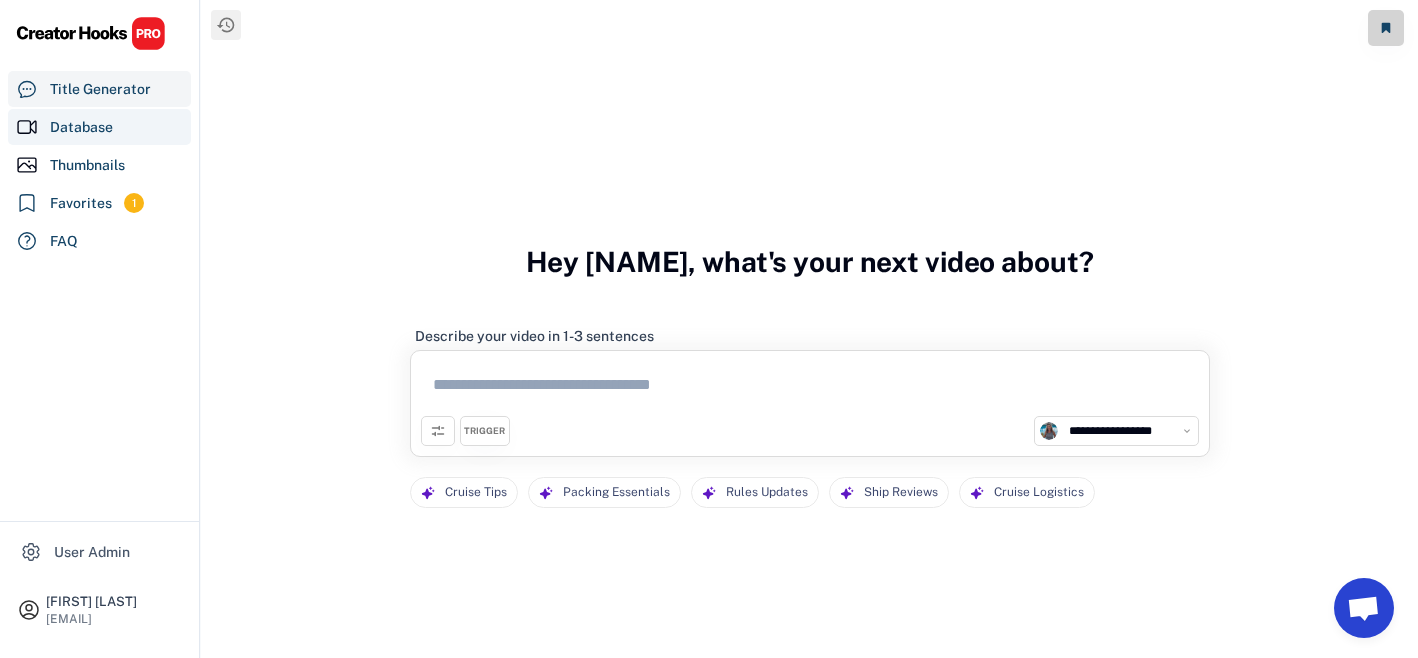 click on "Database" at bounding box center (81, 127) 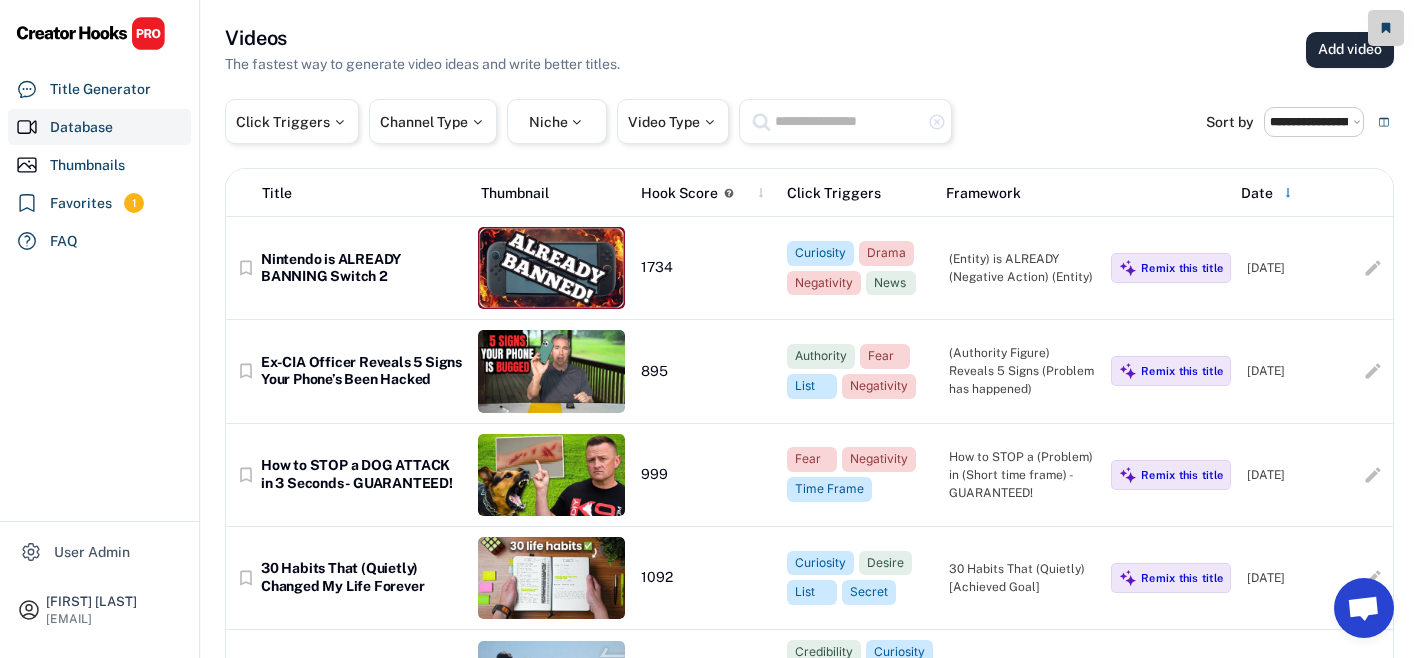 click on "Add video" at bounding box center (1350, 50) 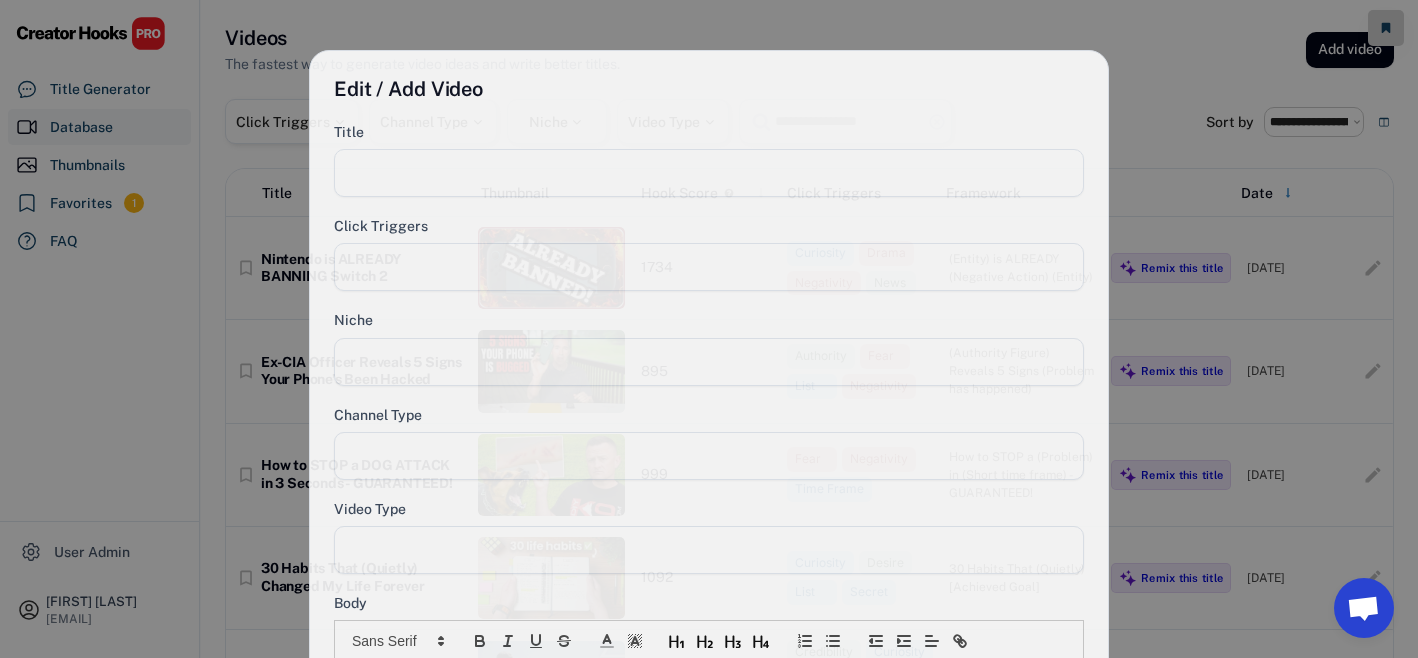 select 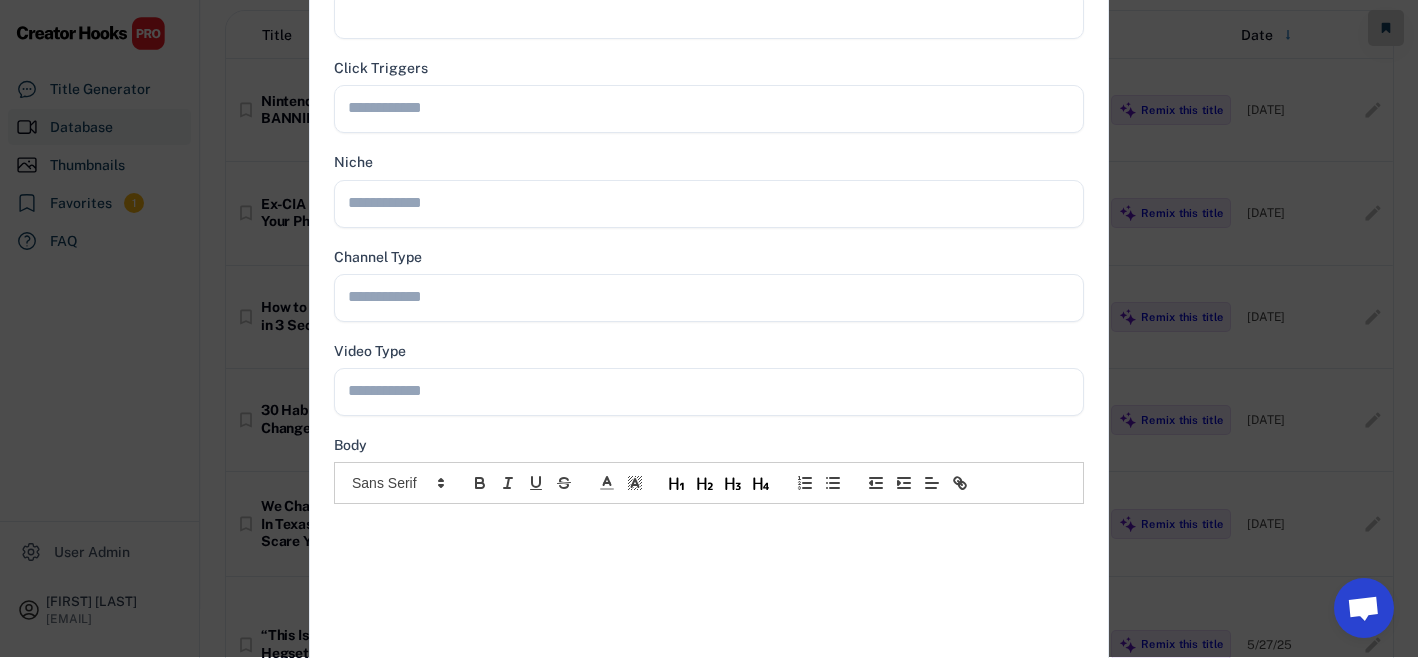 scroll, scrollTop: 481, scrollLeft: 0, axis: vertical 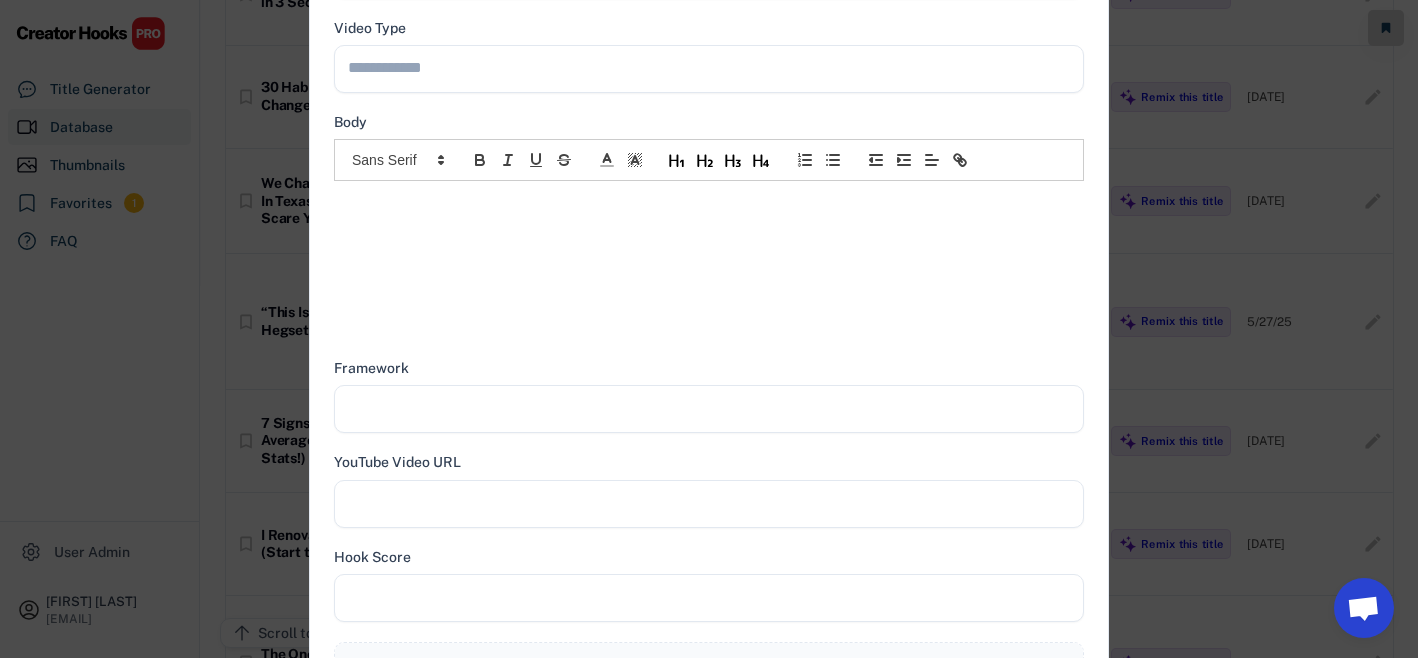 click at bounding box center (709, 202) 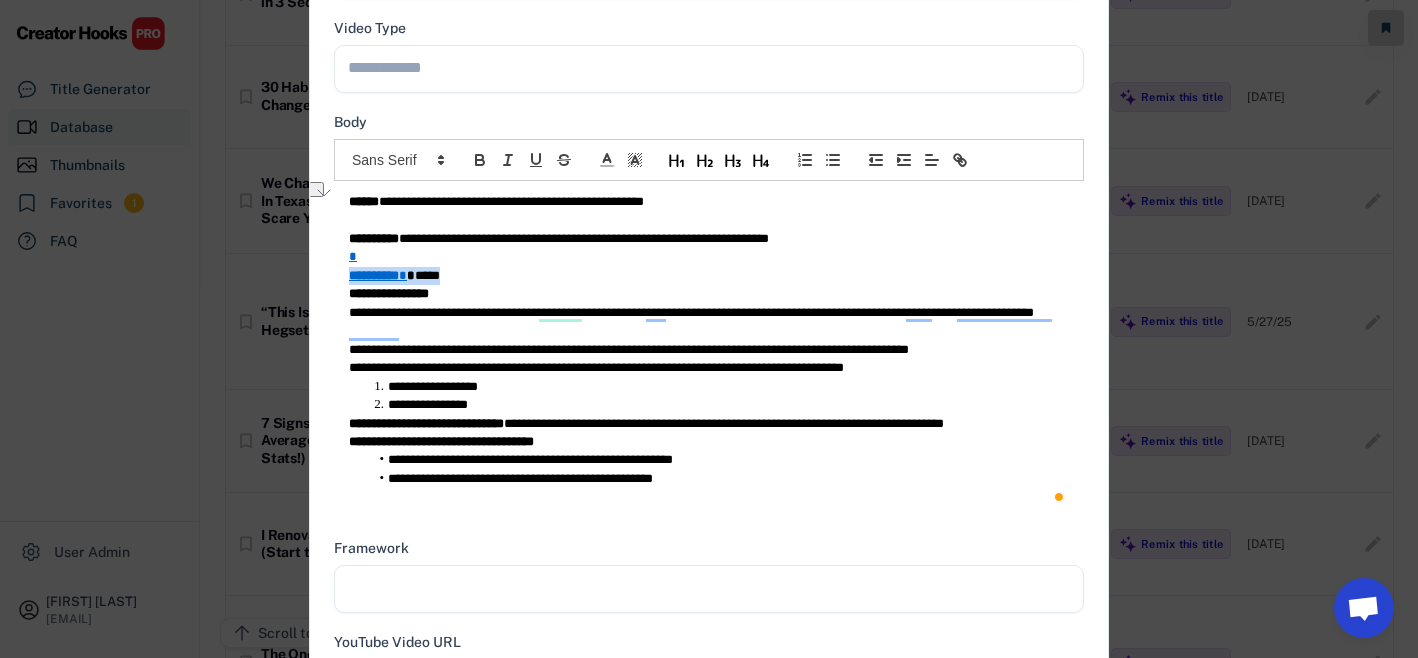 type on "**********" 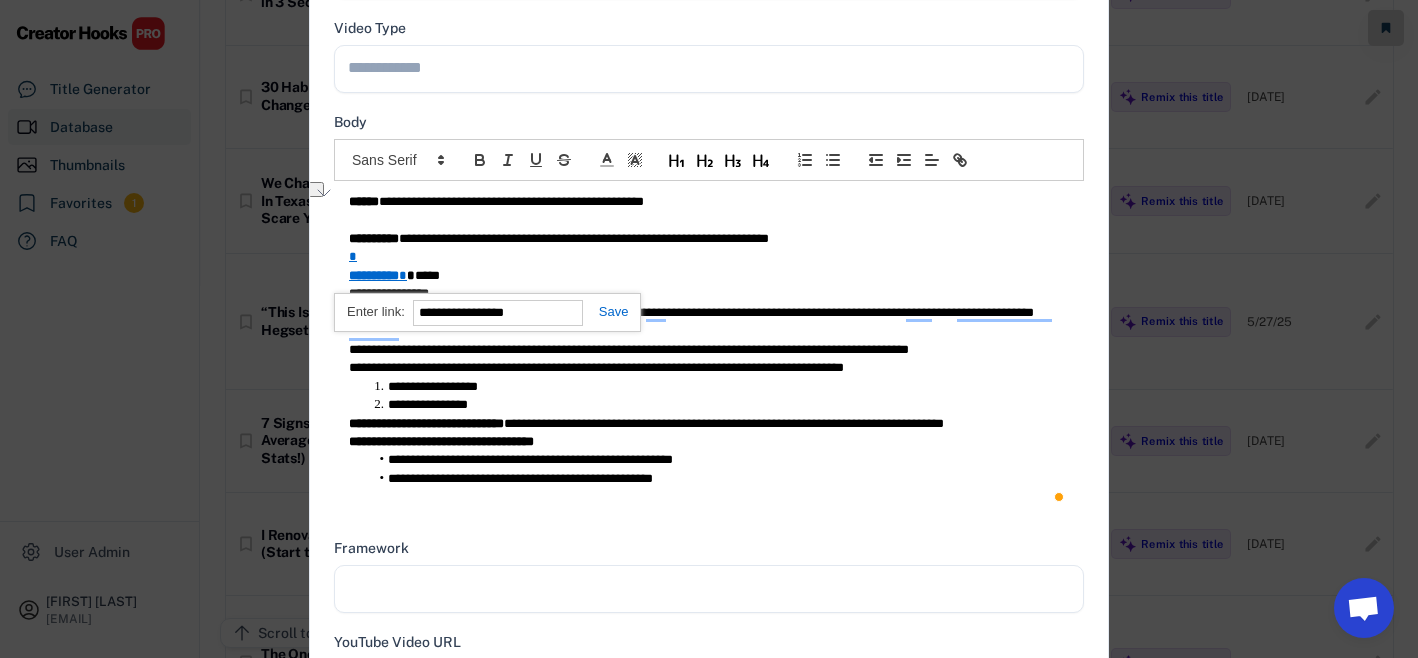 type 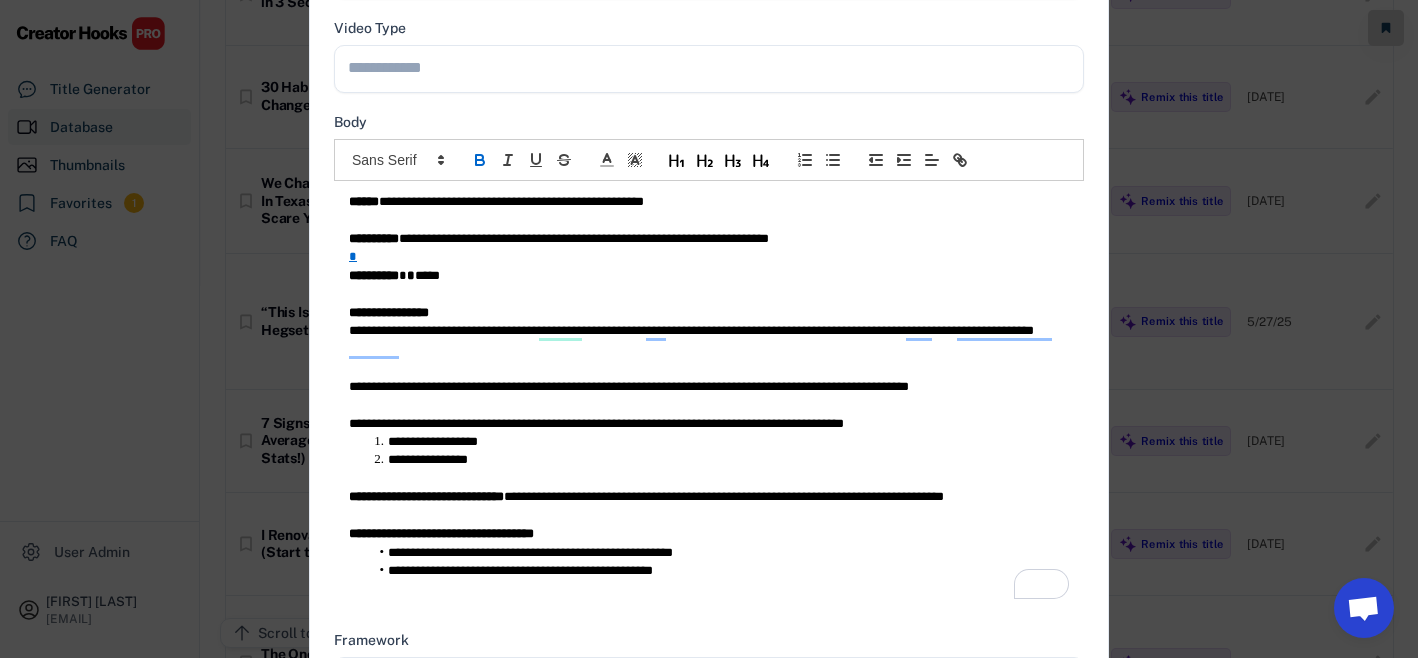click on "**********" at bounding box center [709, 239] 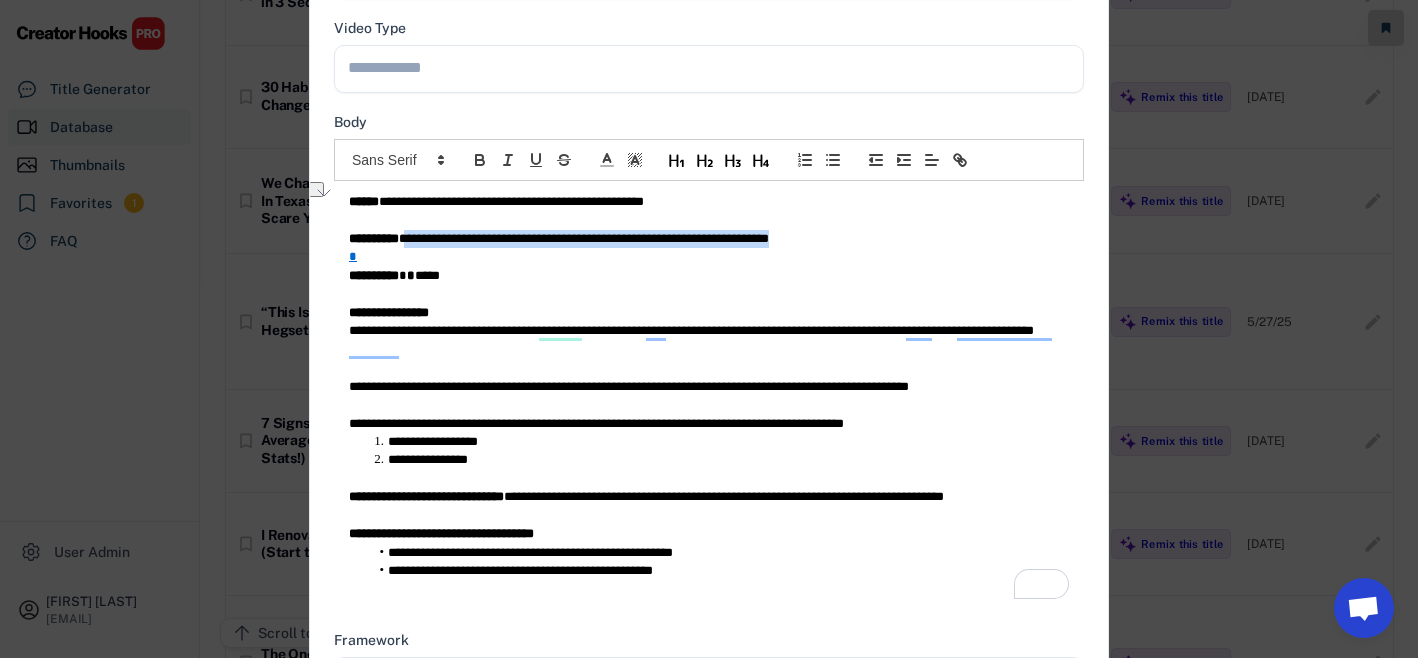 scroll, scrollTop: 1001, scrollLeft: 0, axis: vertical 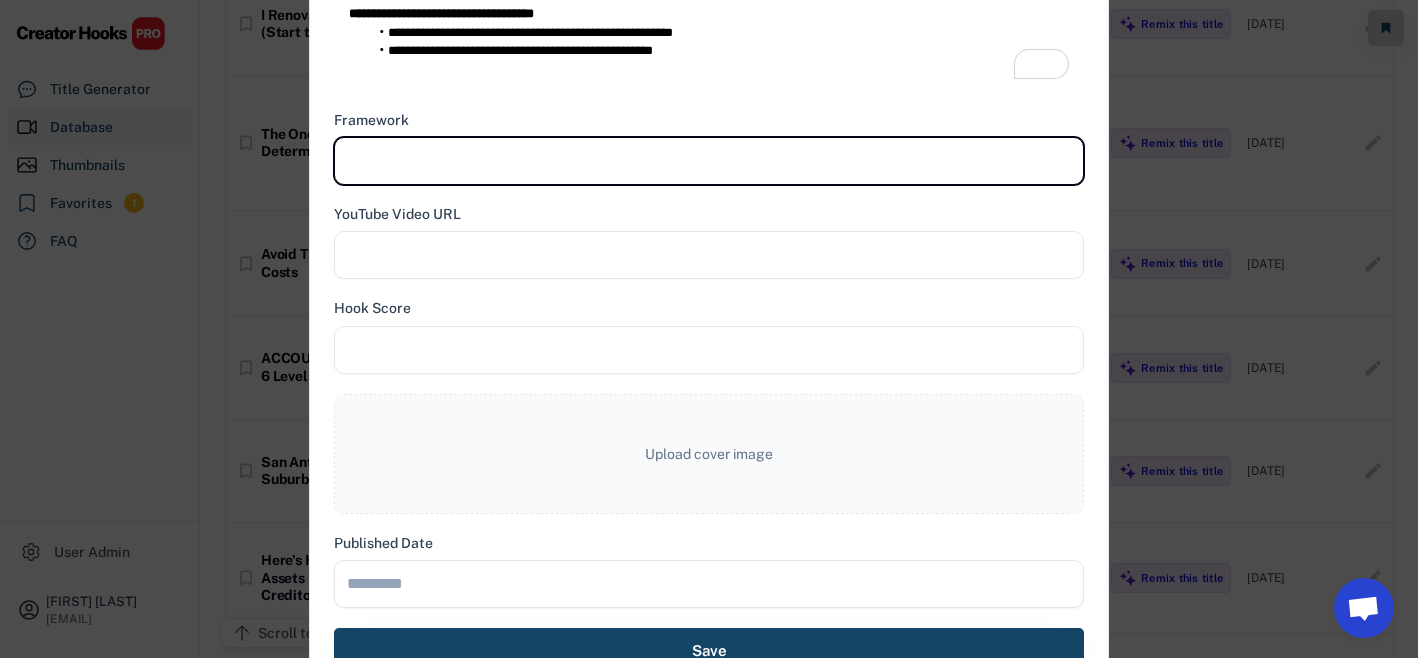 click at bounding box center [709, 161] 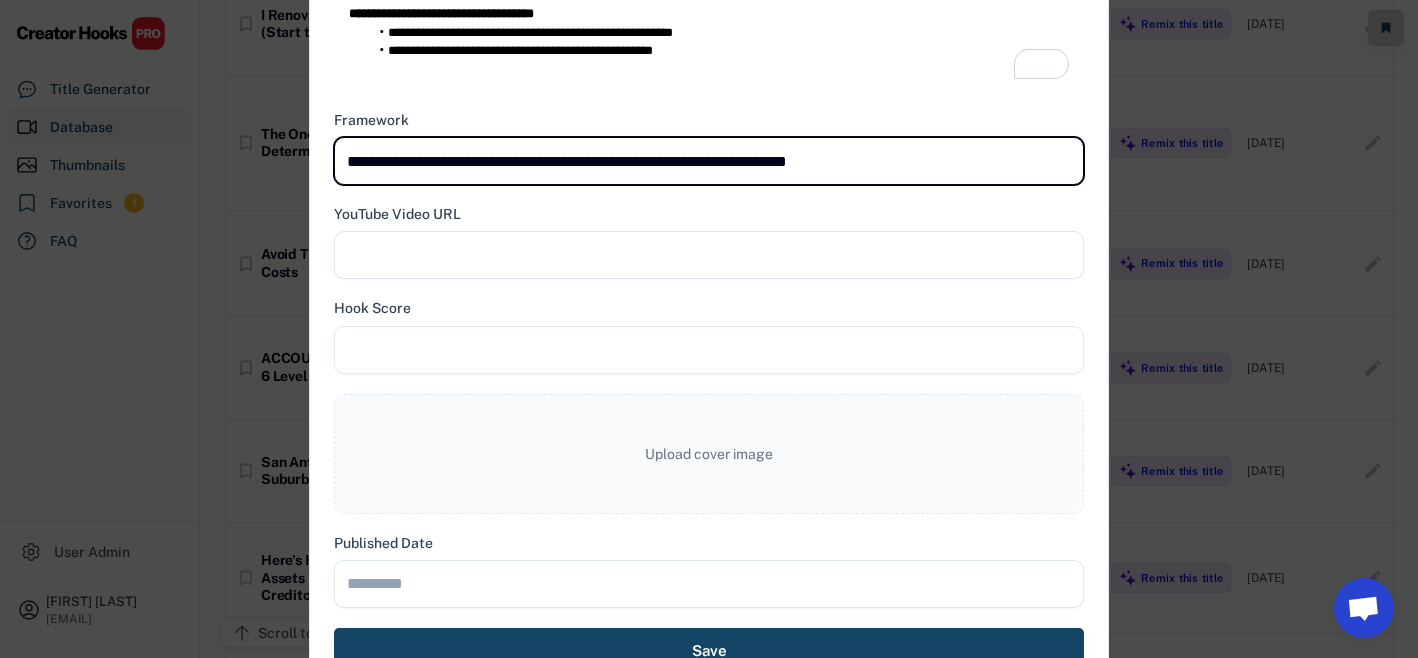 type on "**********" 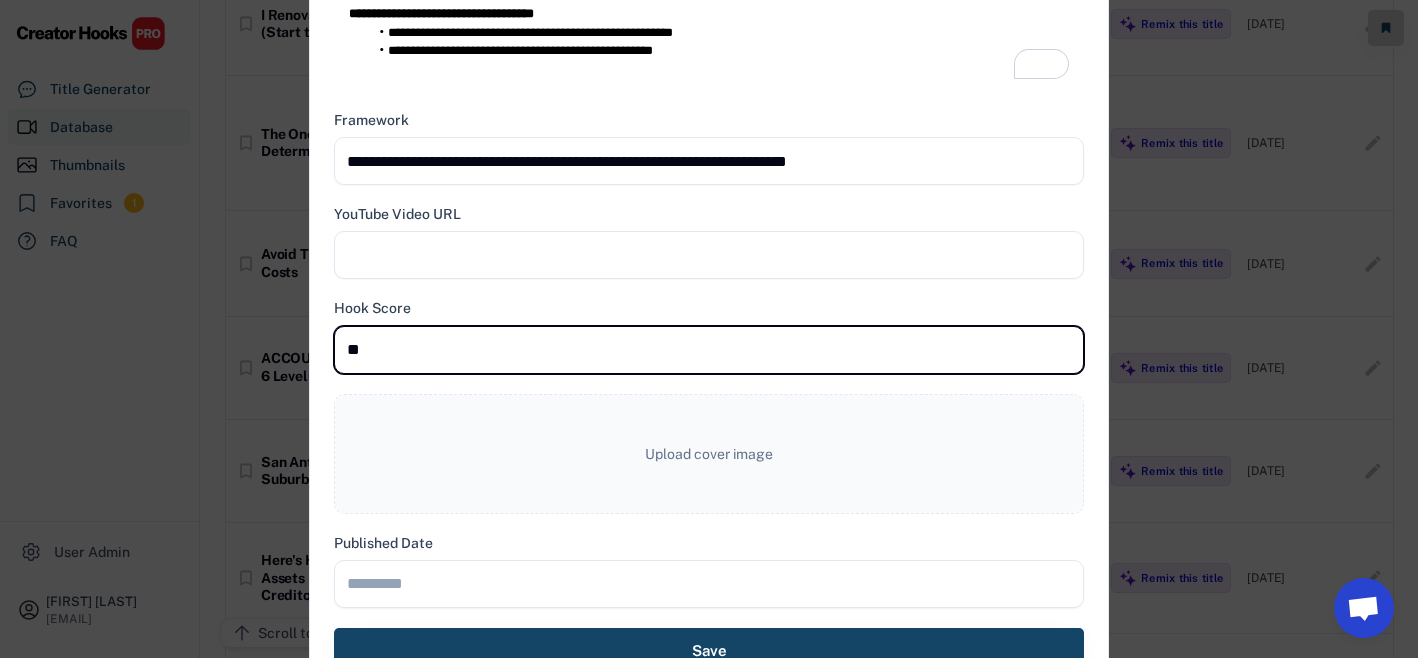 type on "*" 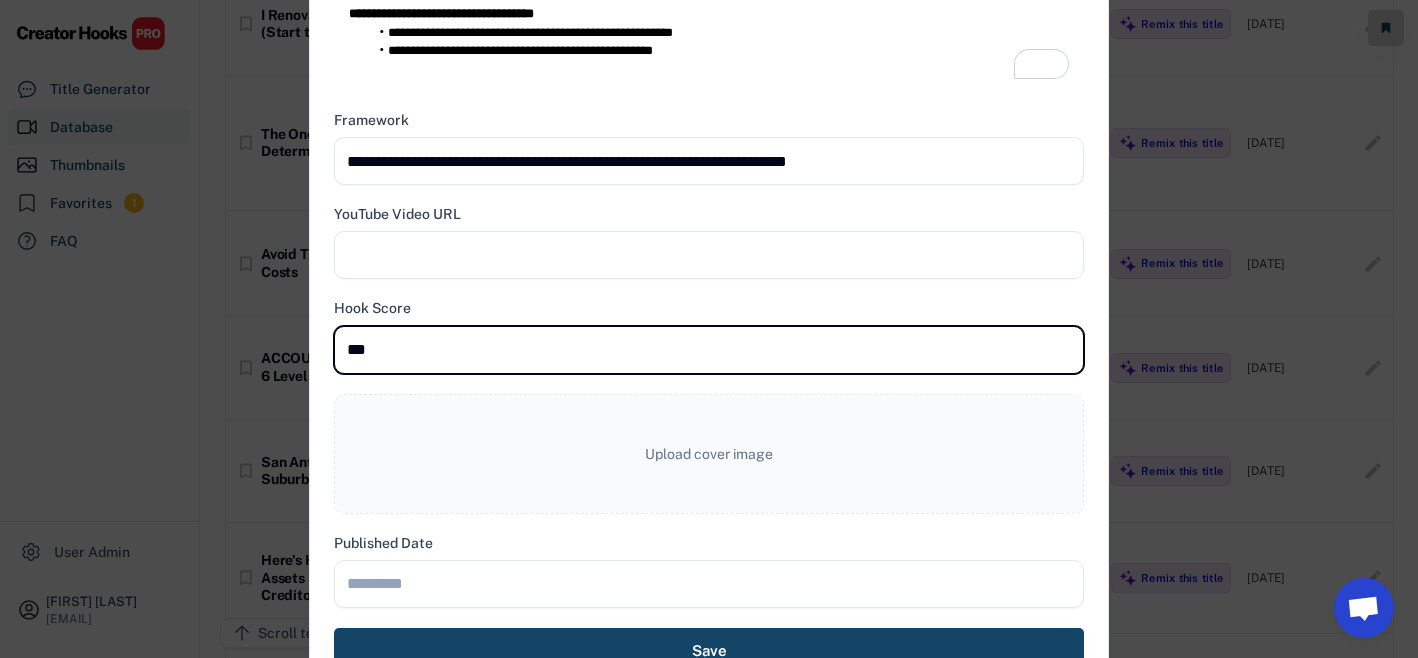 type on "***" 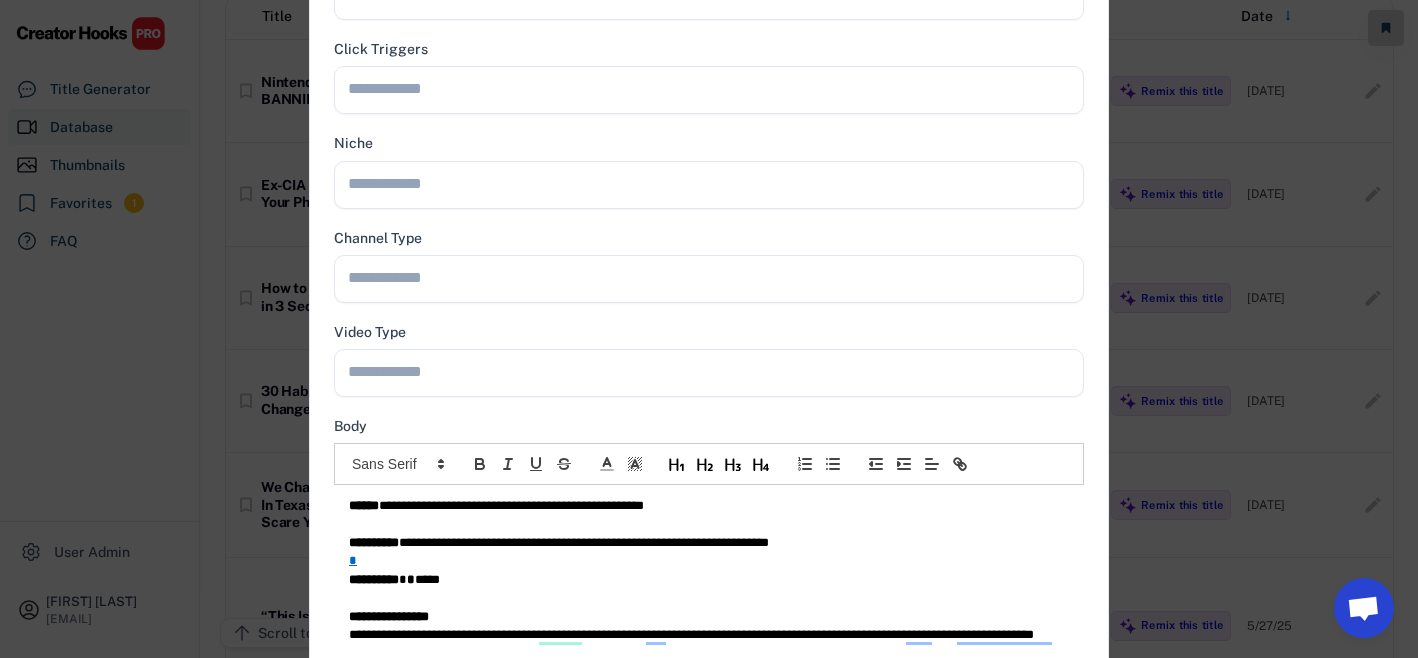 scroll, scrollTop: 0, scrollLeft: 0, axis: both 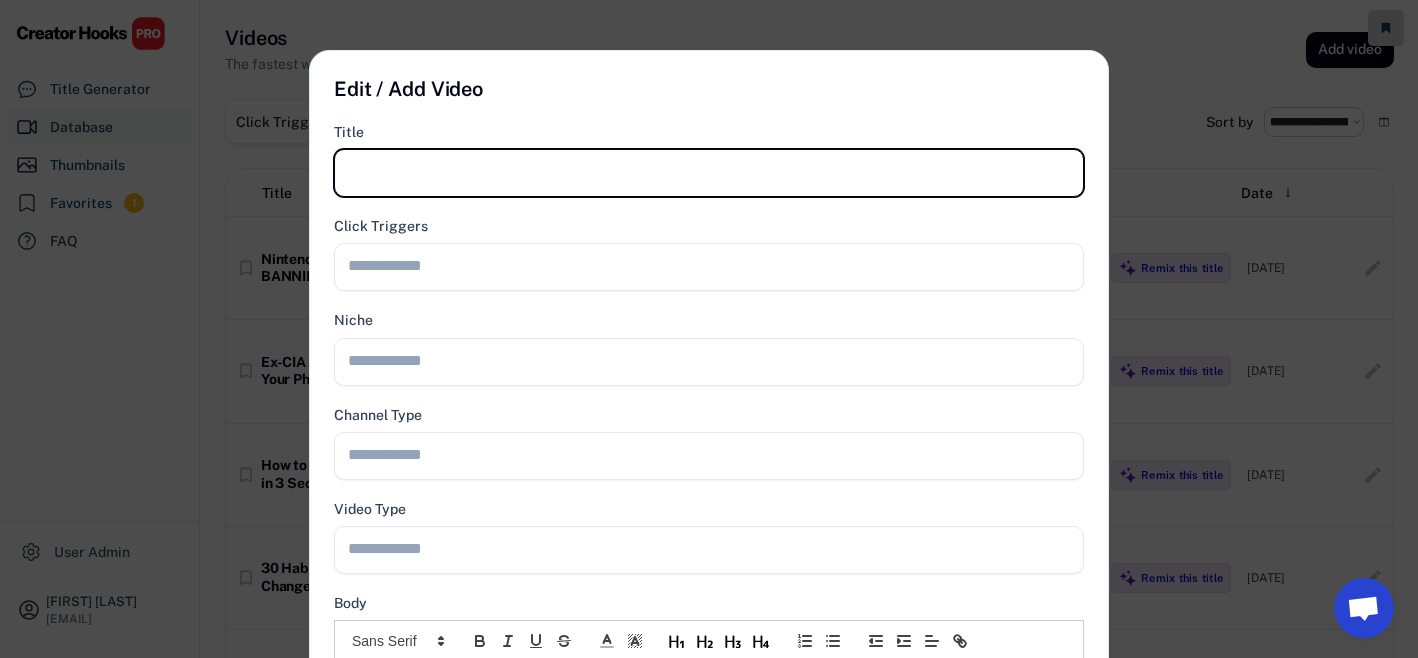 click at bounding box center [709, 173] 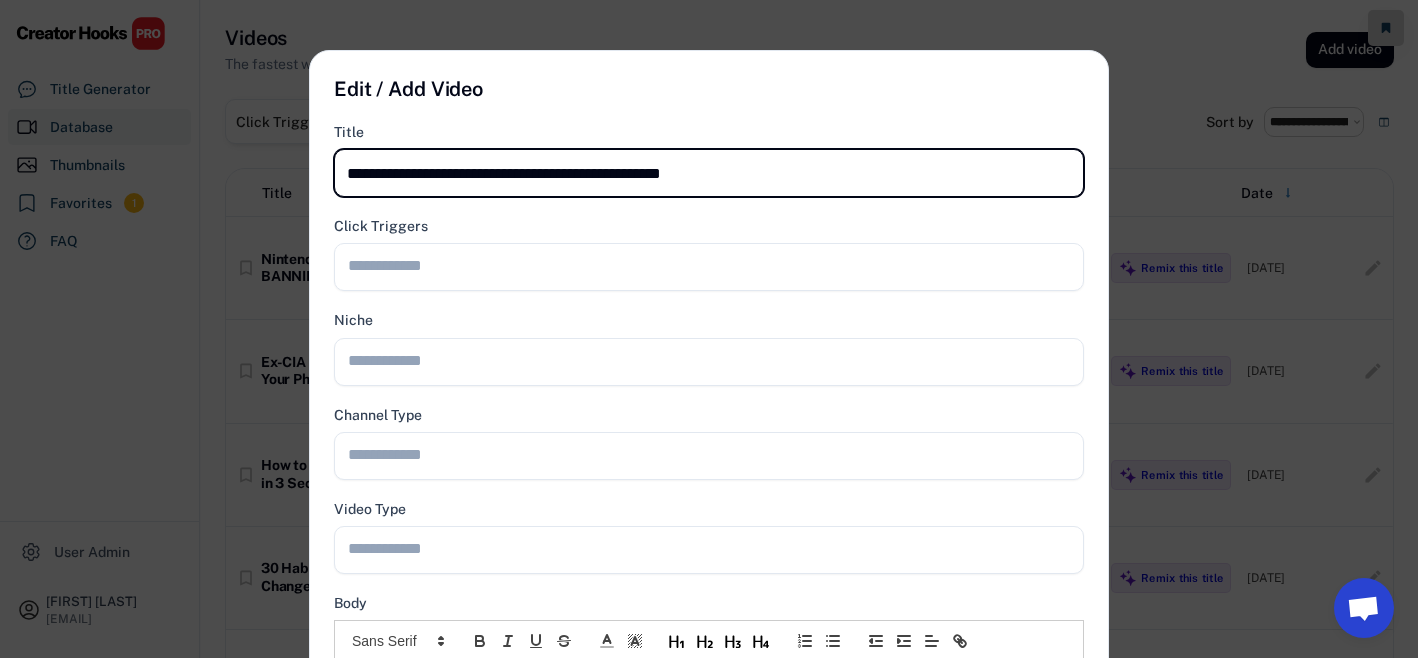 type on "**********" 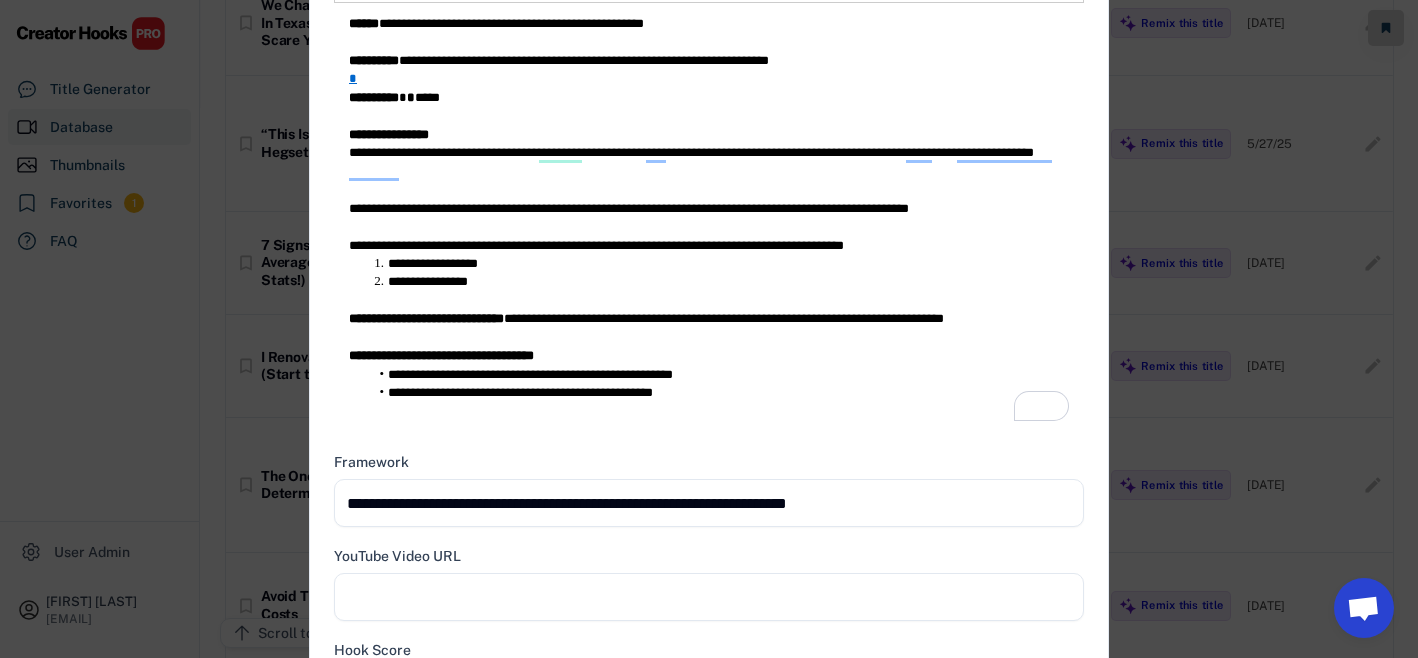 scroll, scrollTop: 1142, scrollLeft: 0, axis: vertical 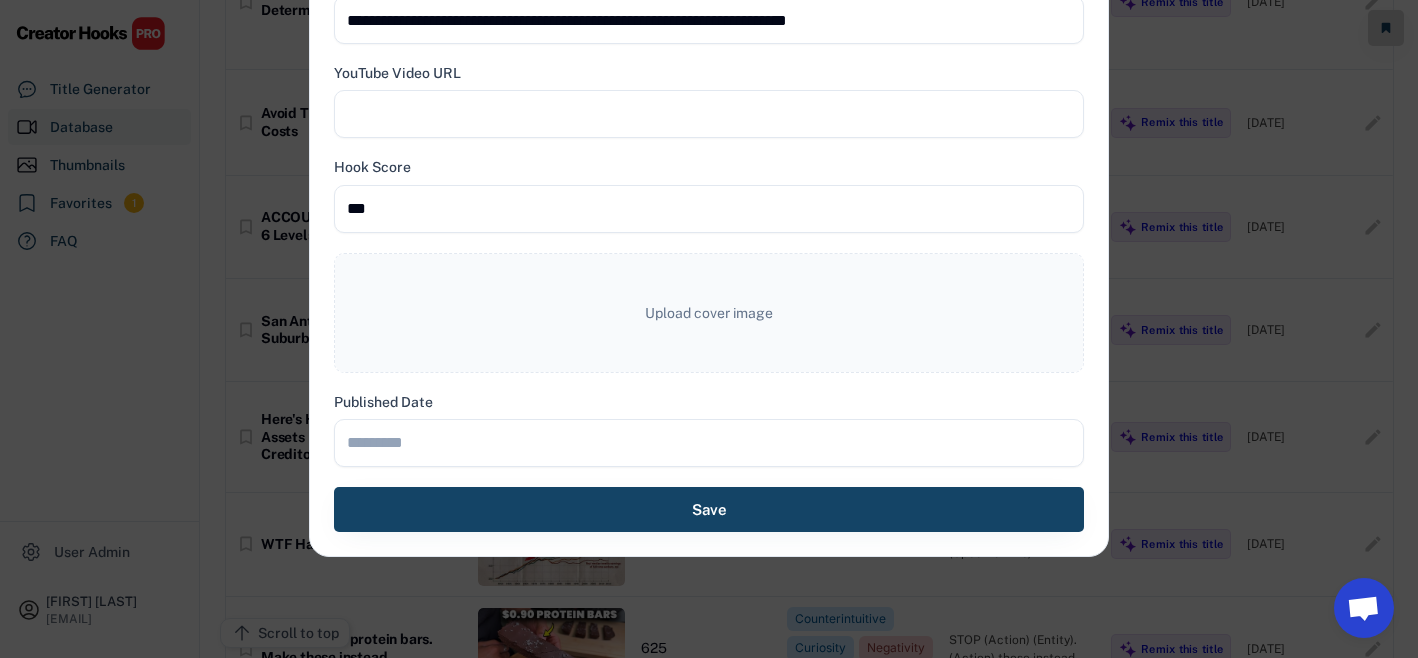 click on "**********" at bounding box center [709, -268] 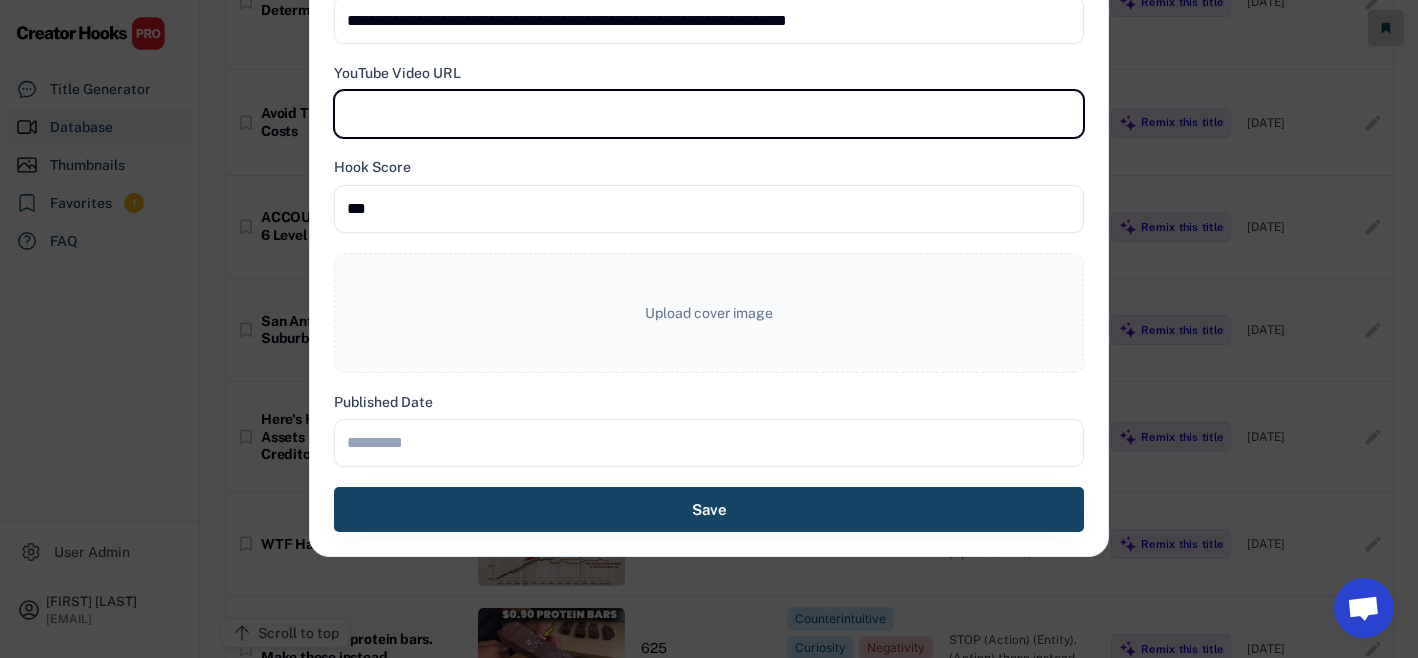 paste on "**********" 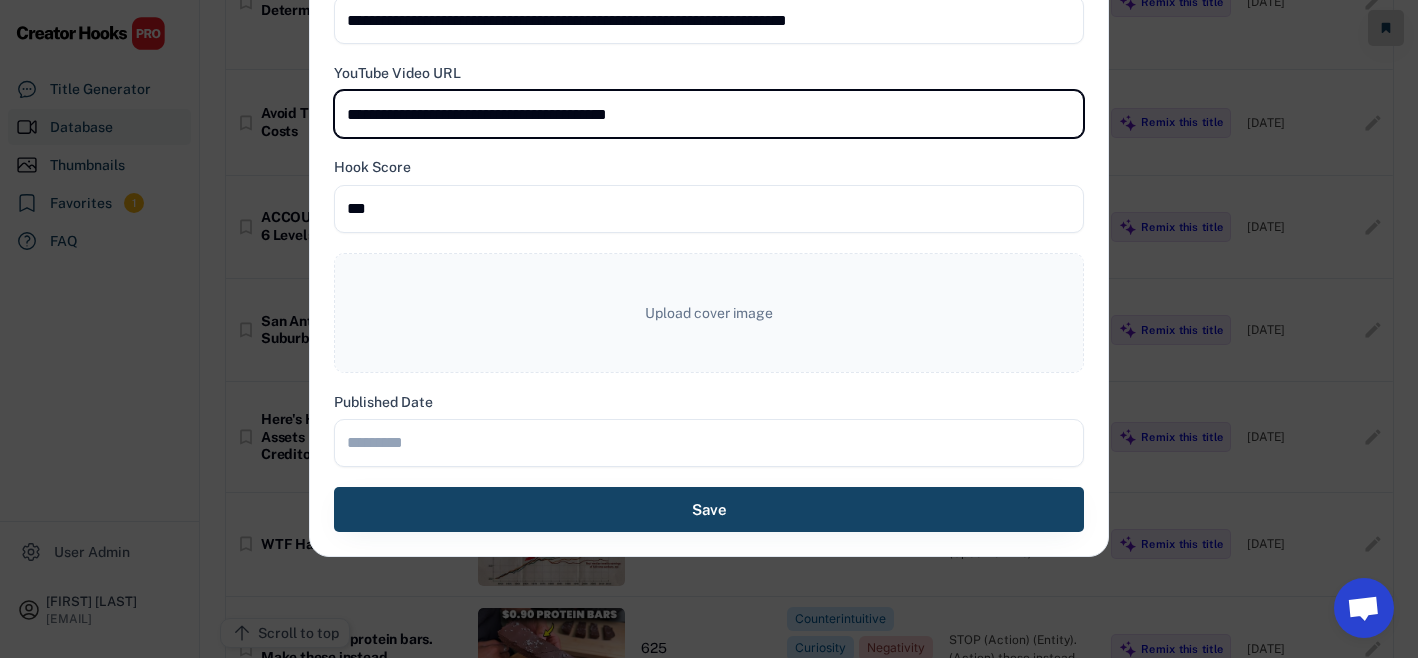 type on "**********" 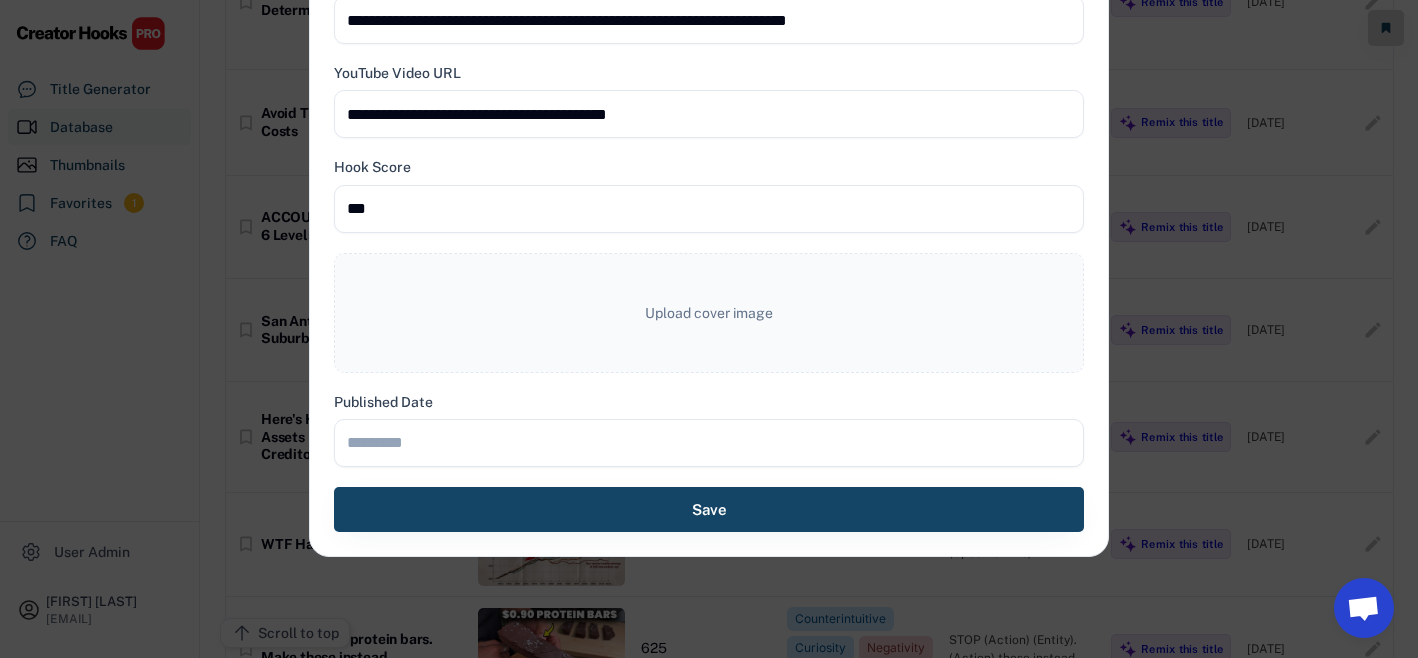 type on "**********" 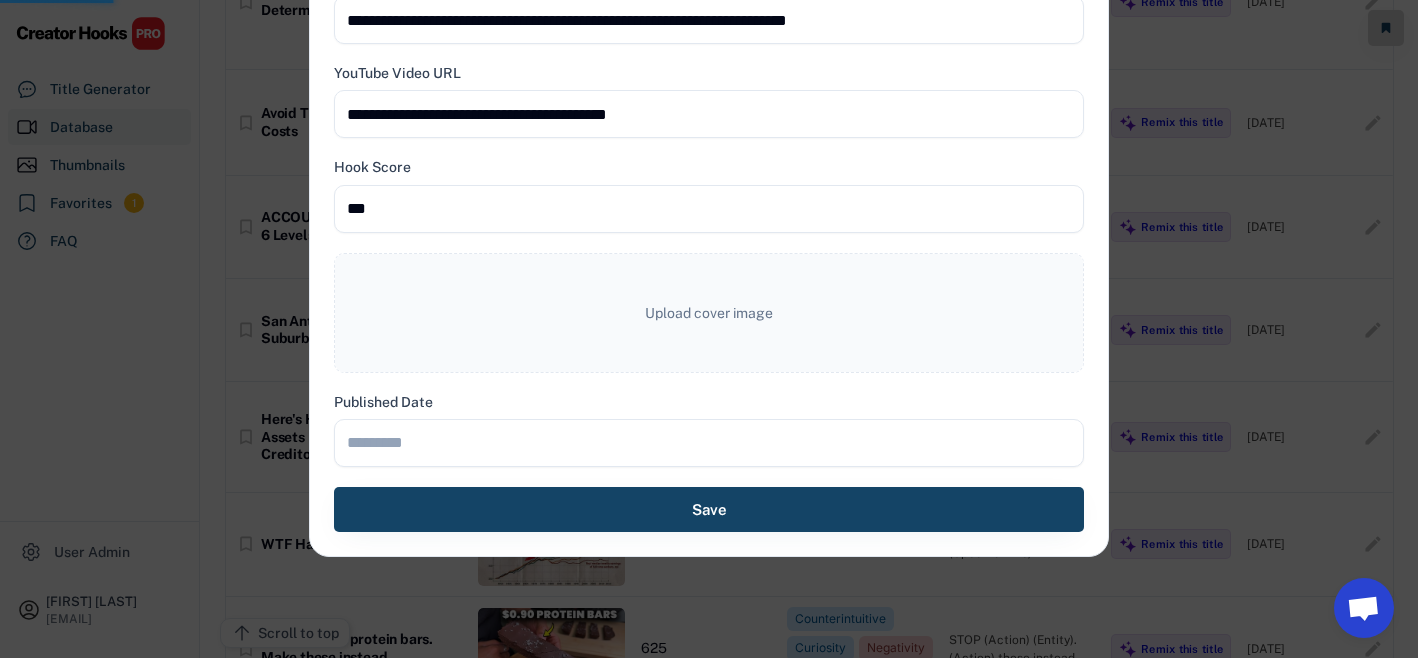 click at bounding box center (709, 443) 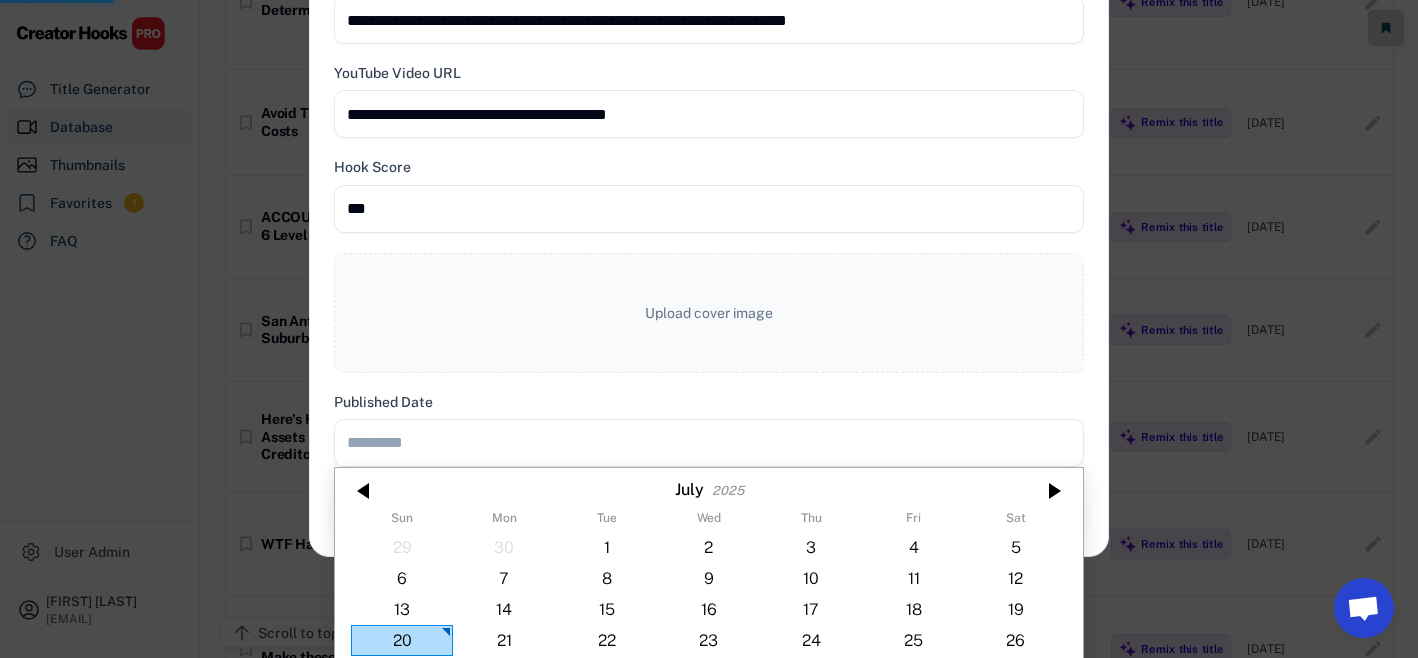 scroll, scrollTop: 1263, scrollLeft: 0, axis: vertical 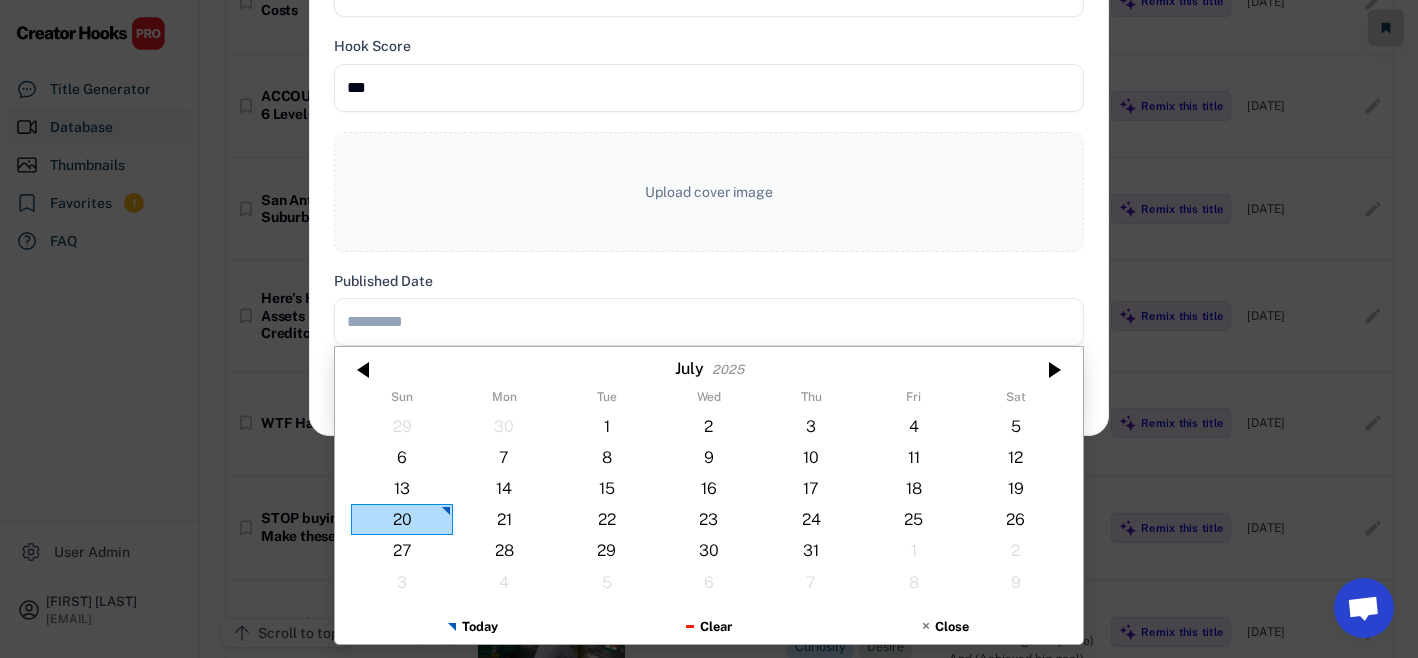 type 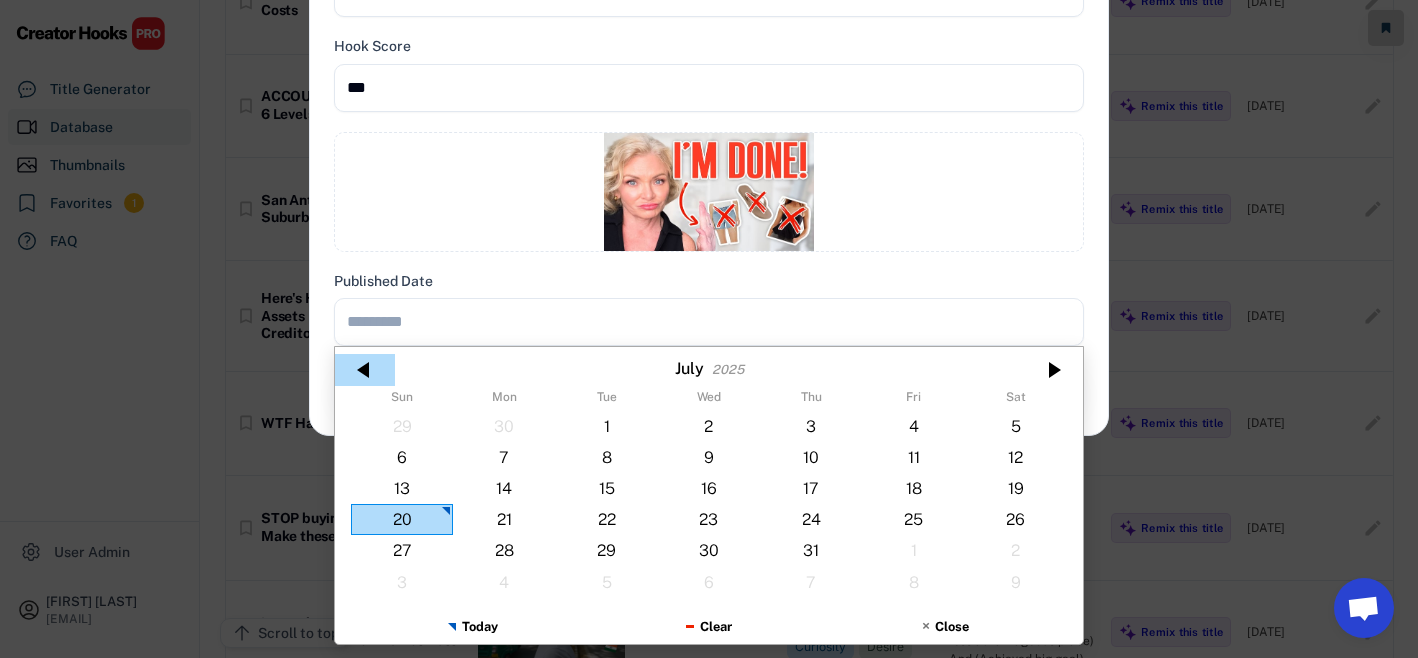 click at bounding box center [365, 370] 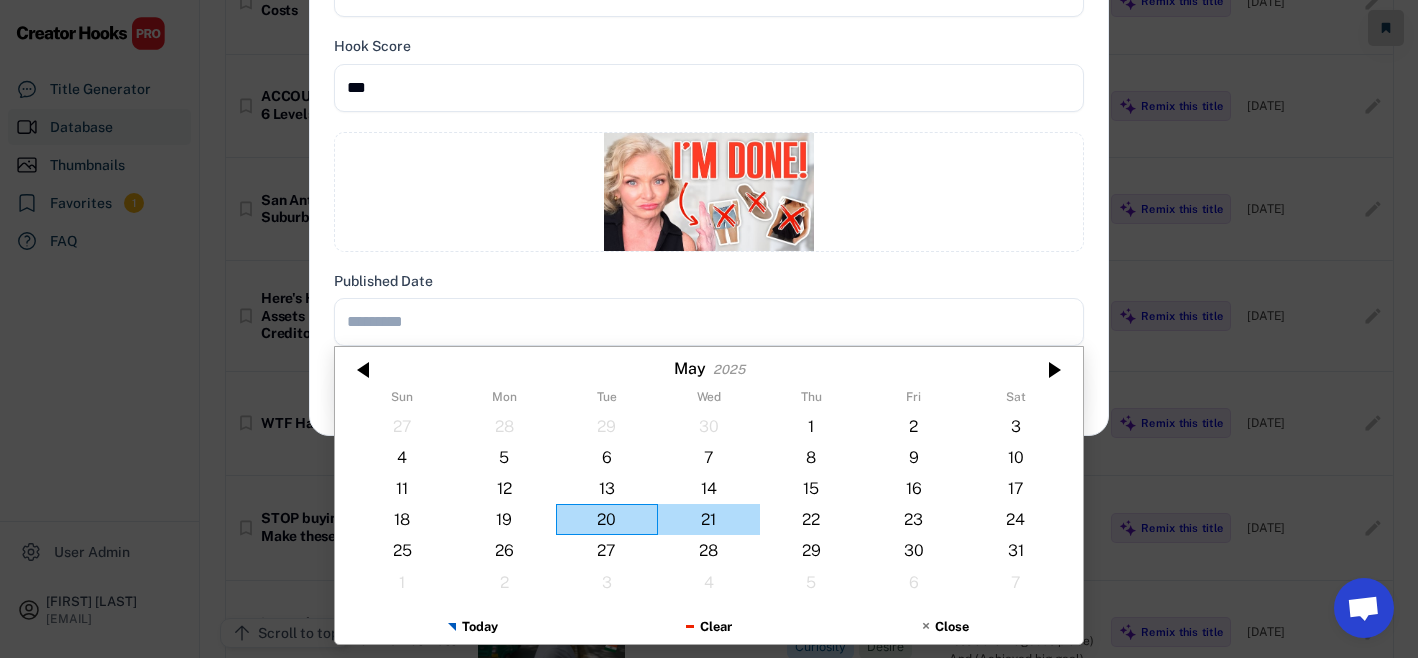 type on "*********" 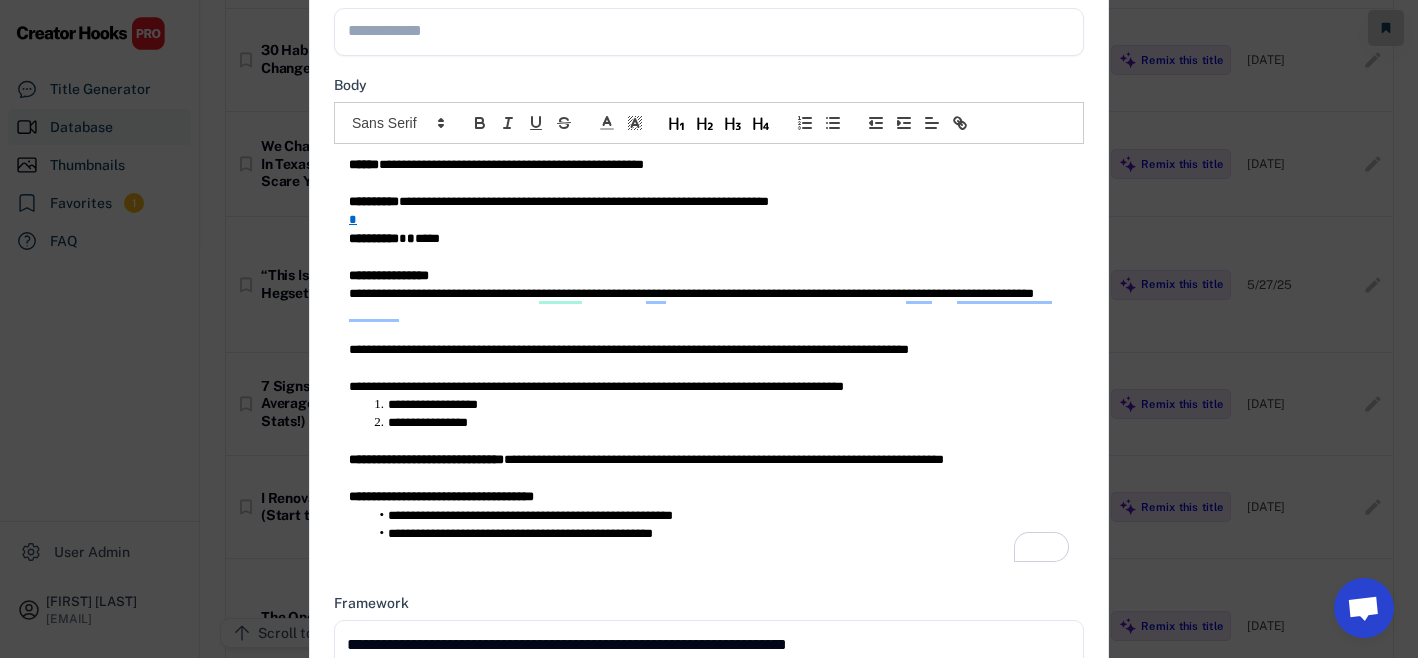 scroll, scrollTop: 266, scrollLeft: 0, axis: vertical 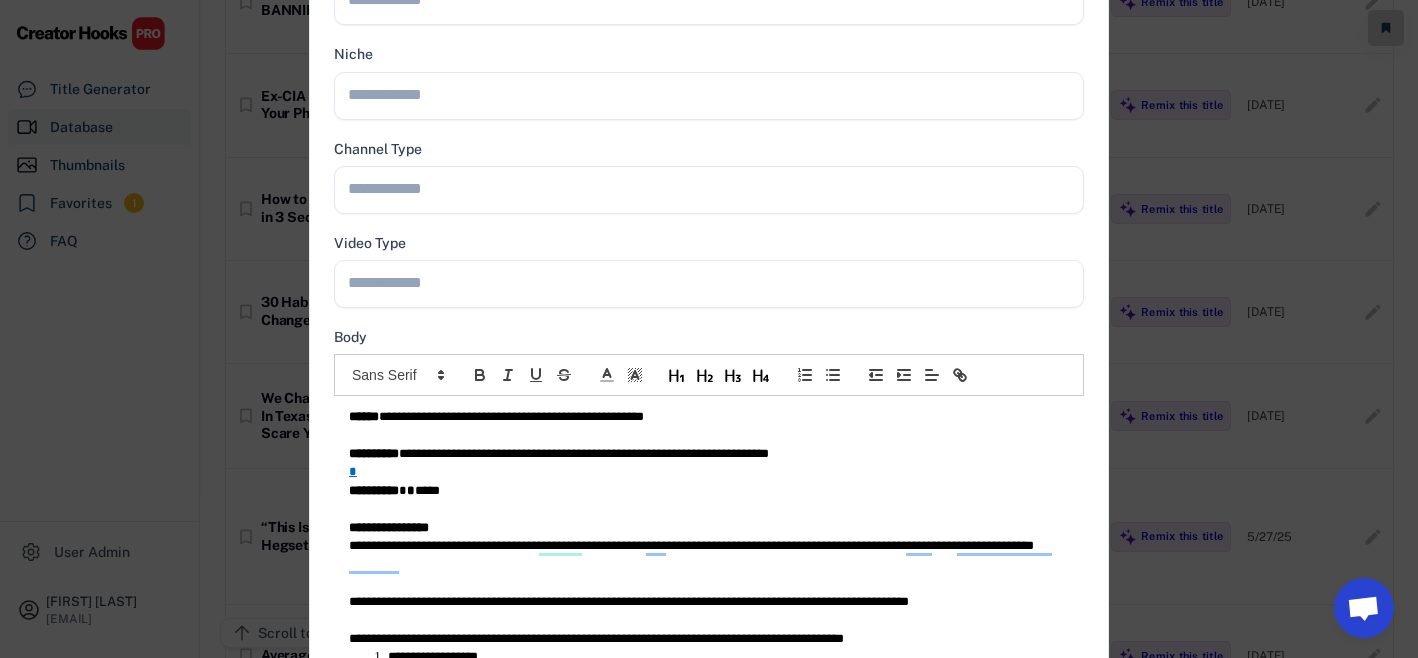 click at bounding box center (714, 282) 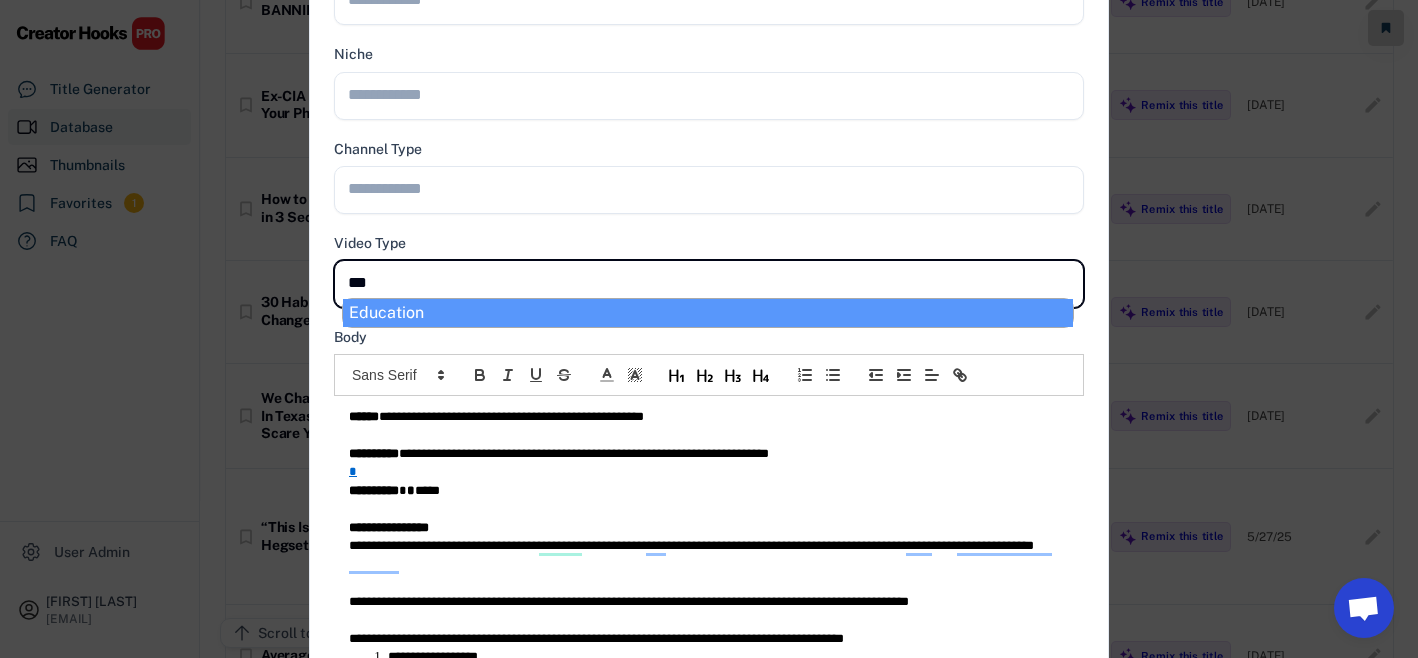 type on "****" 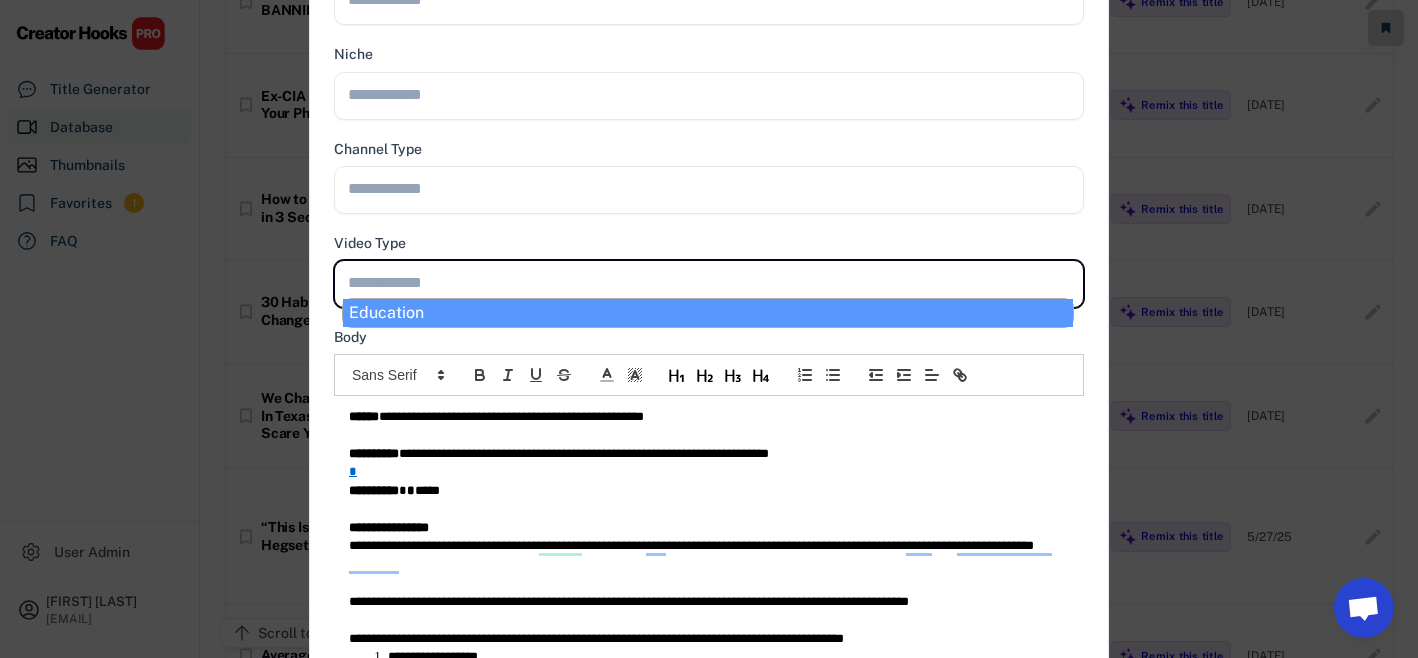 select on "**********" 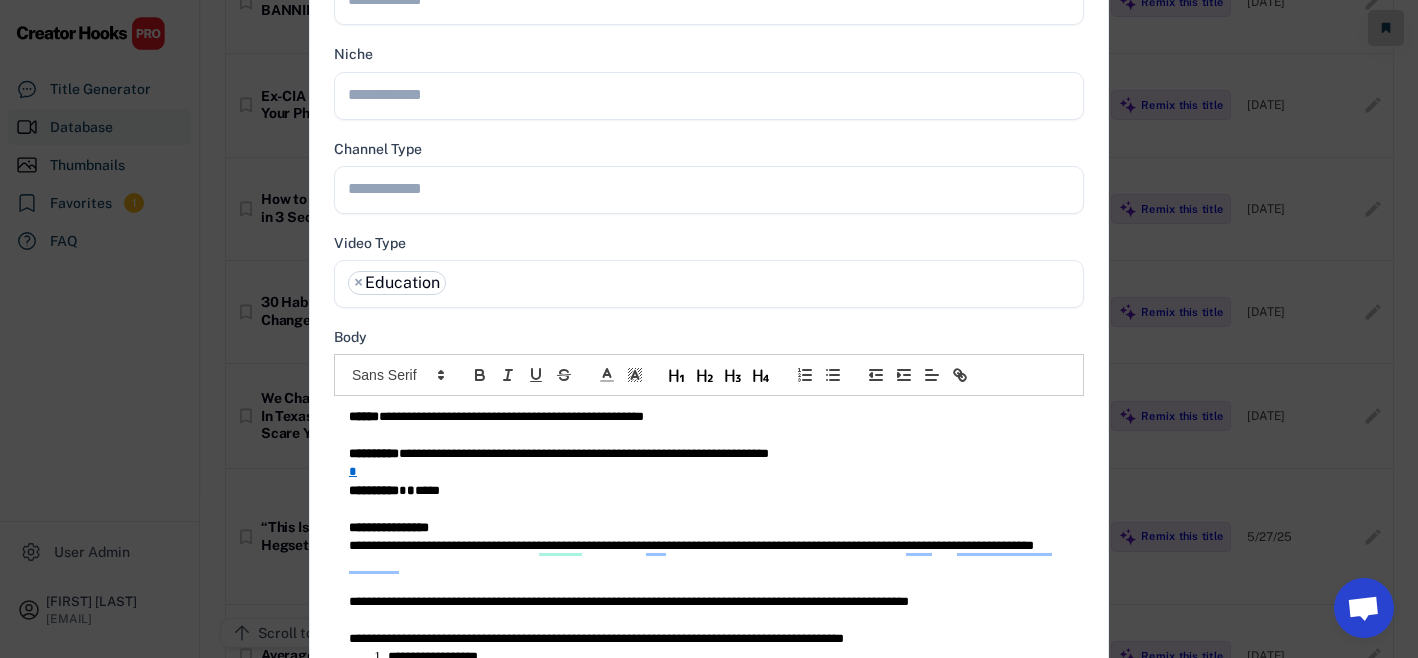 scroll, scrollTop: 0, scrollLeft: 0, axis: both 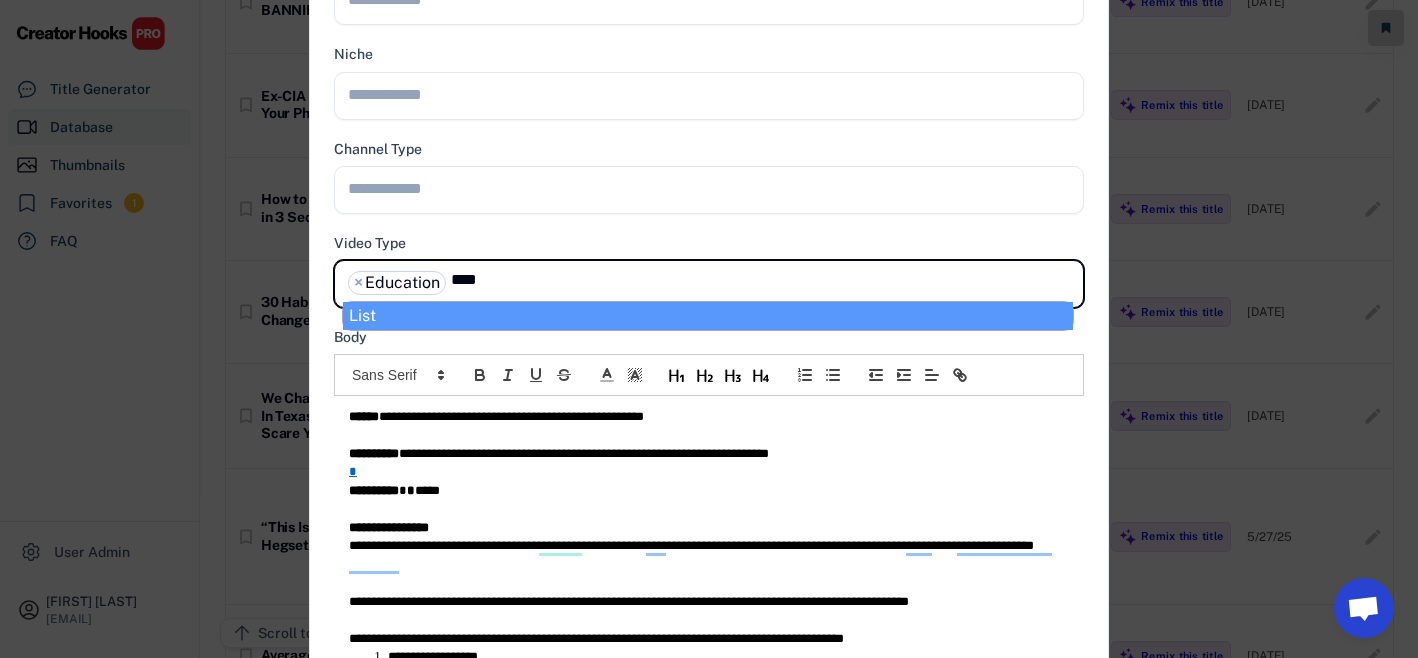 type on "****" 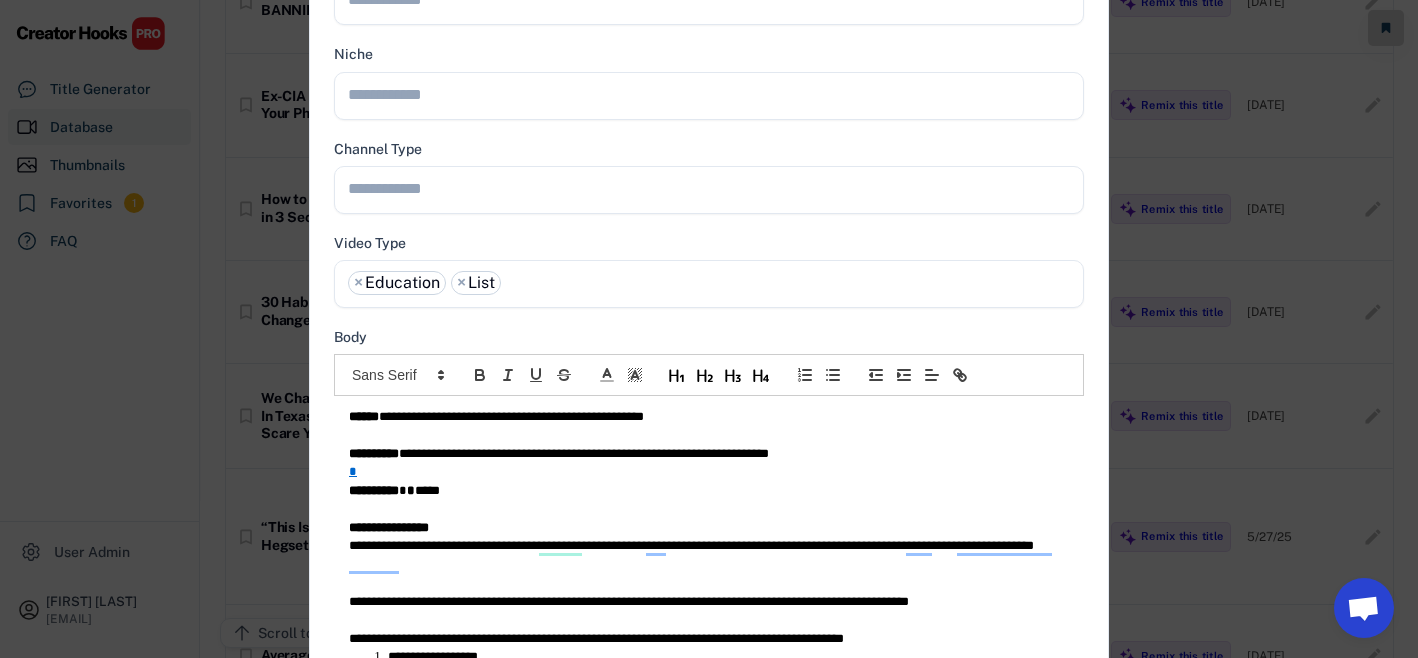 click at bounding box center (714, 188) 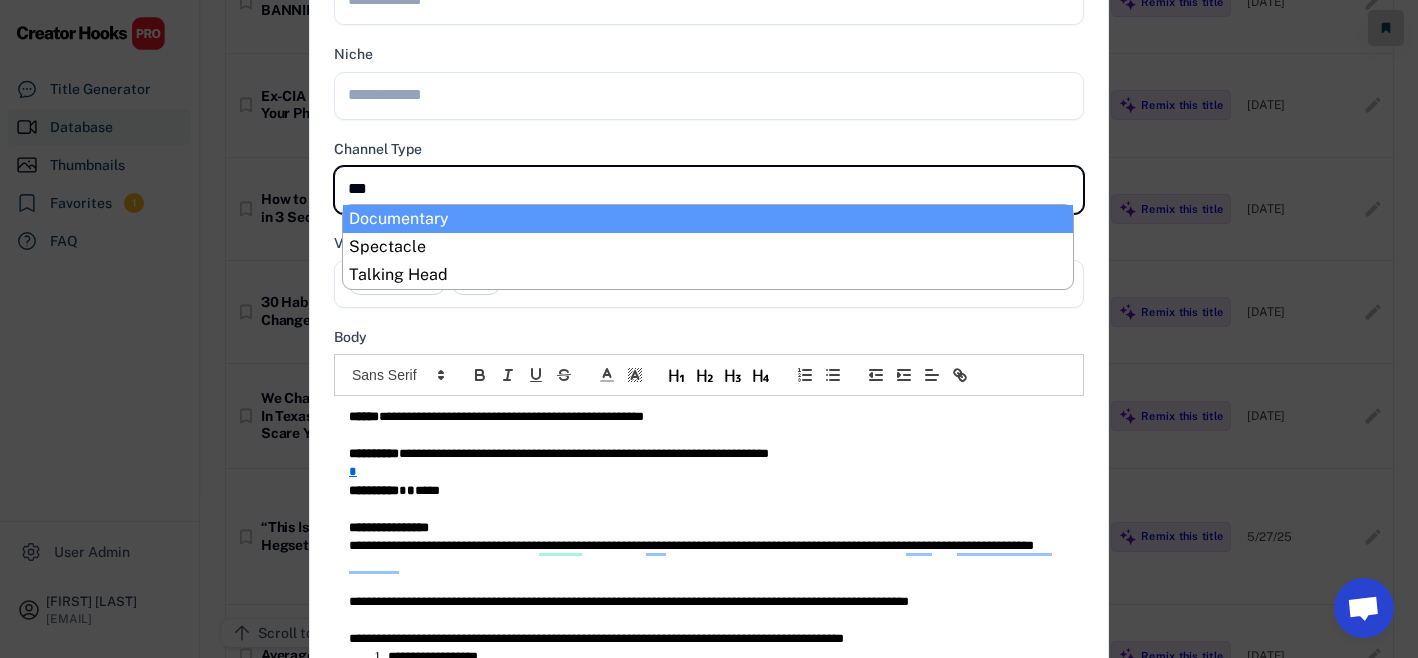 type on "****" 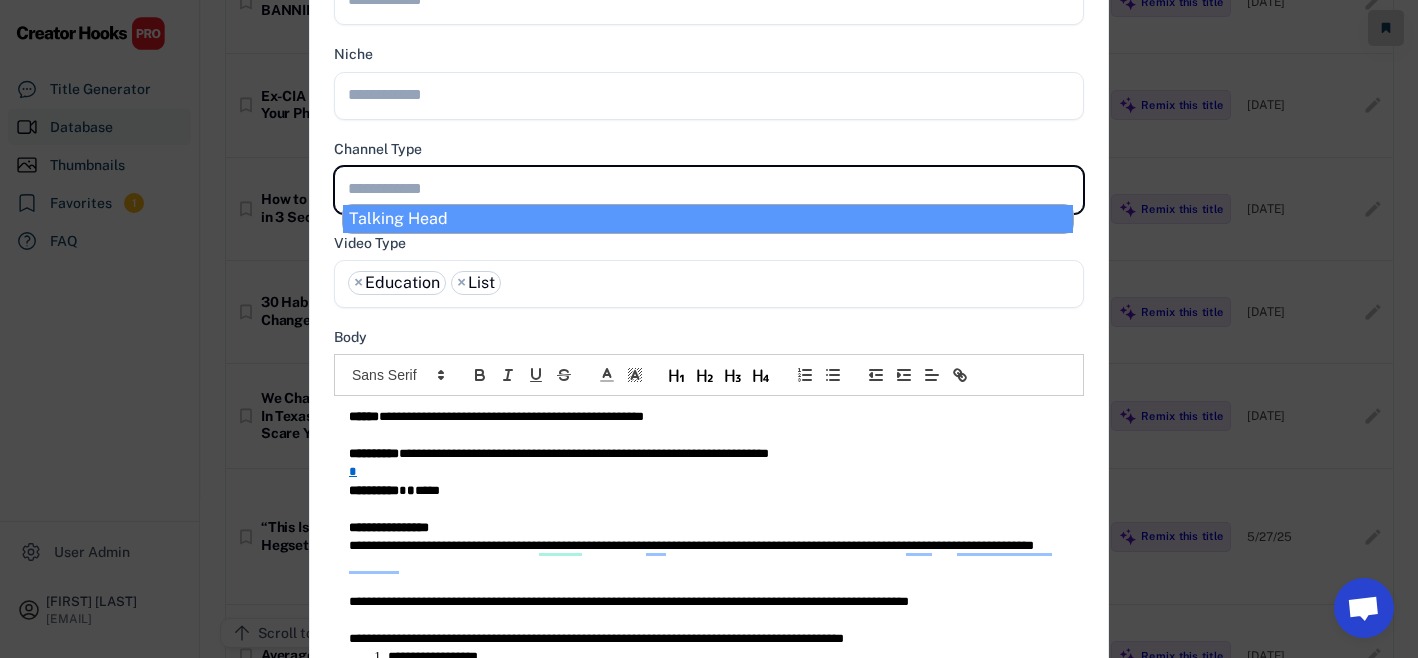 scroll, scrollTop: 0, scrollLeft: 0, axis: both 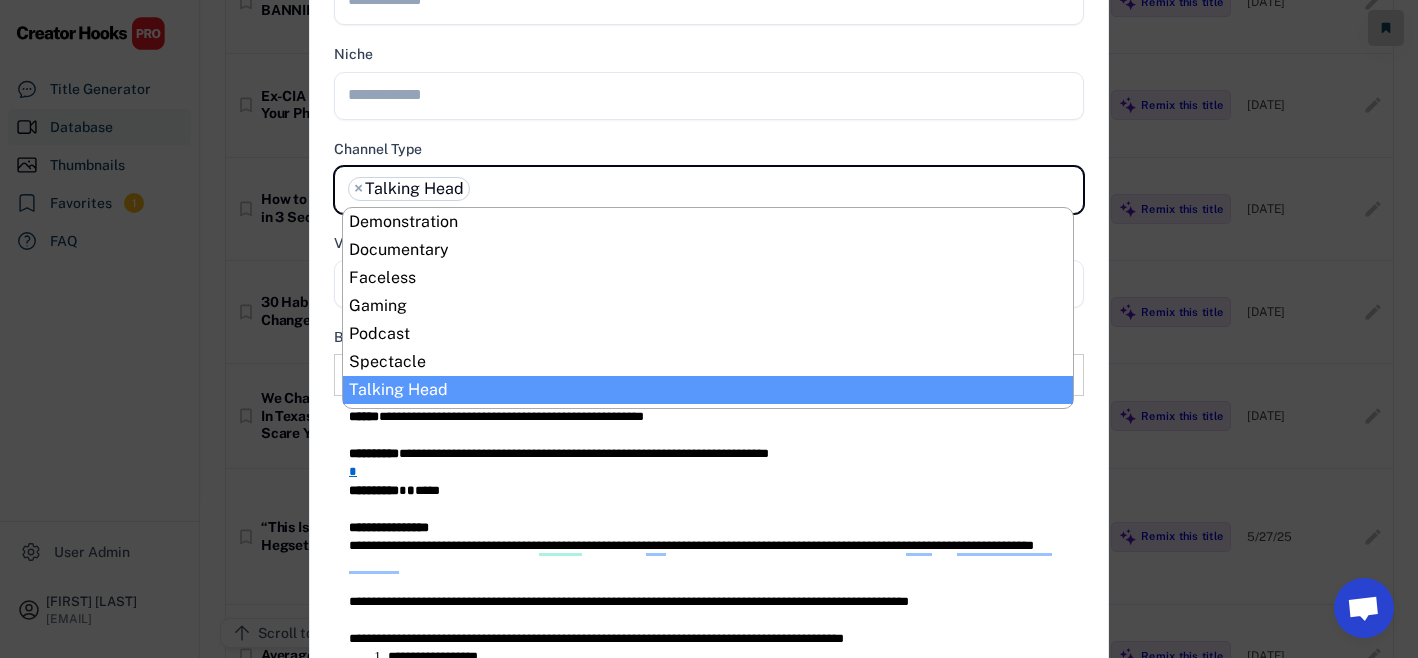 click at bounding box center [714, 94] 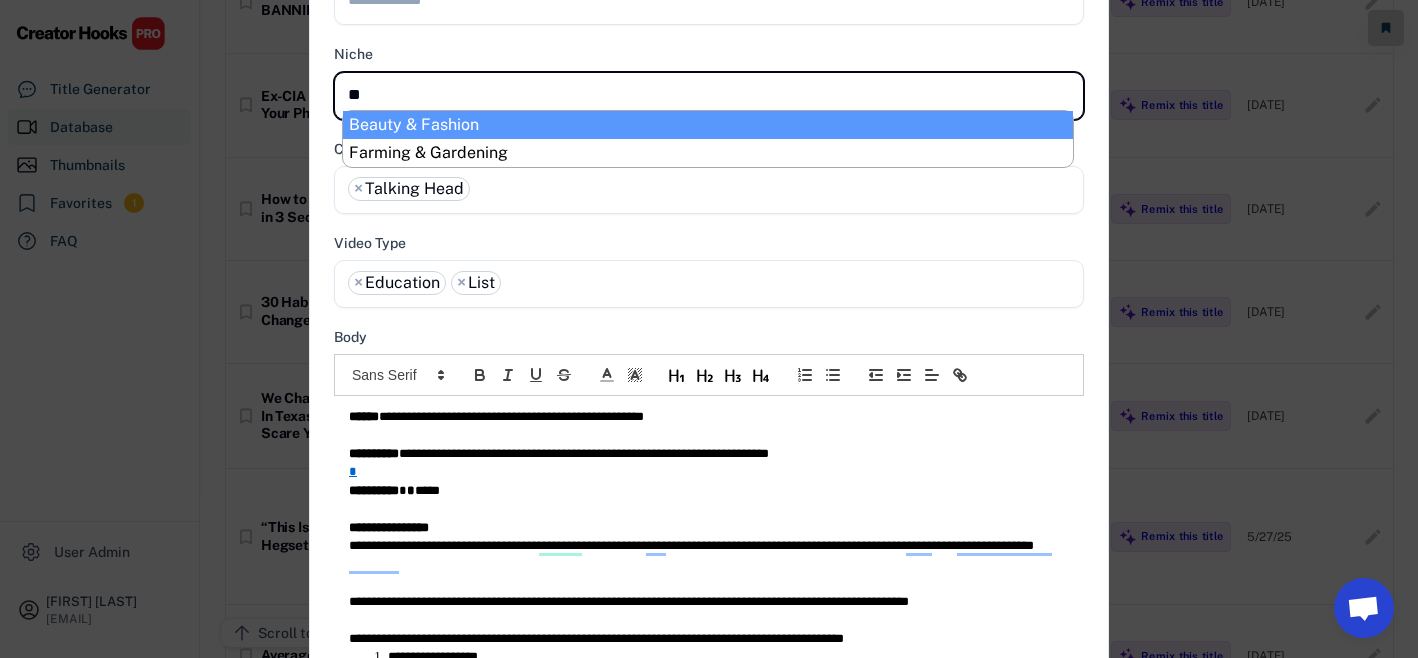 type on "***" 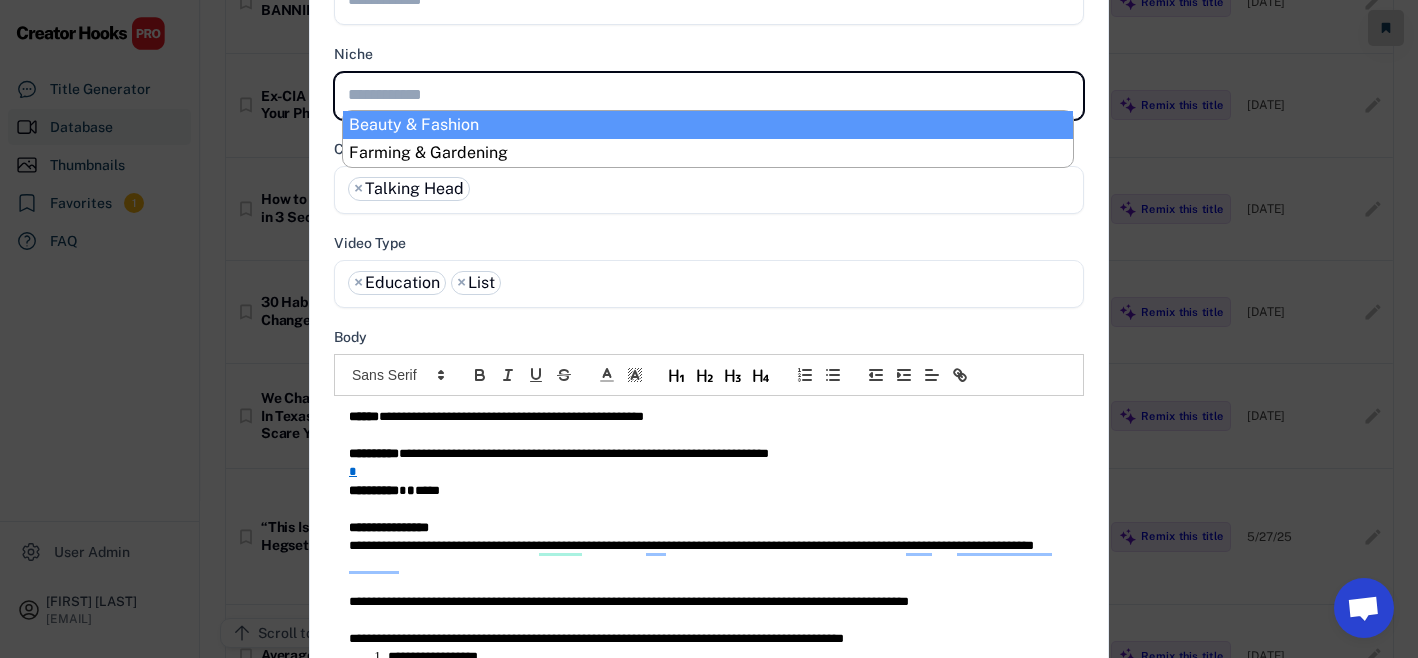 select on "**********" 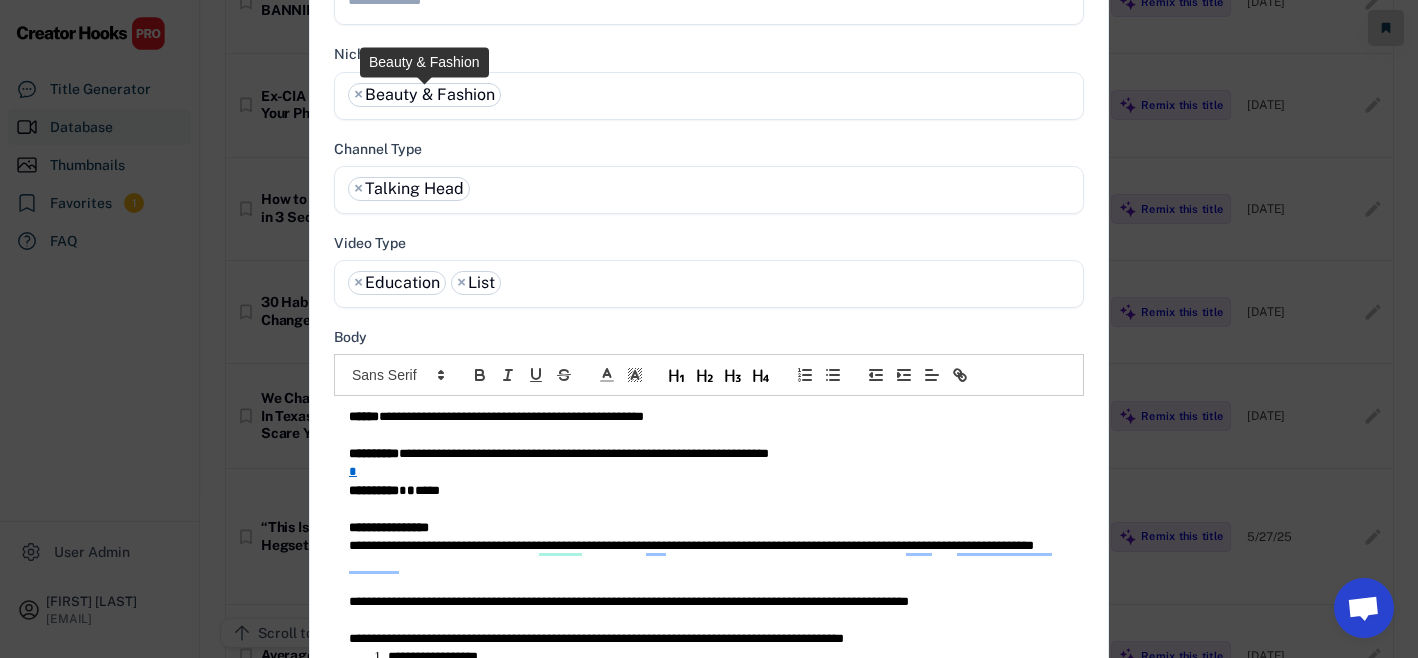 scroll, scrollTop: 0, scrollLeft: 0, axis: both 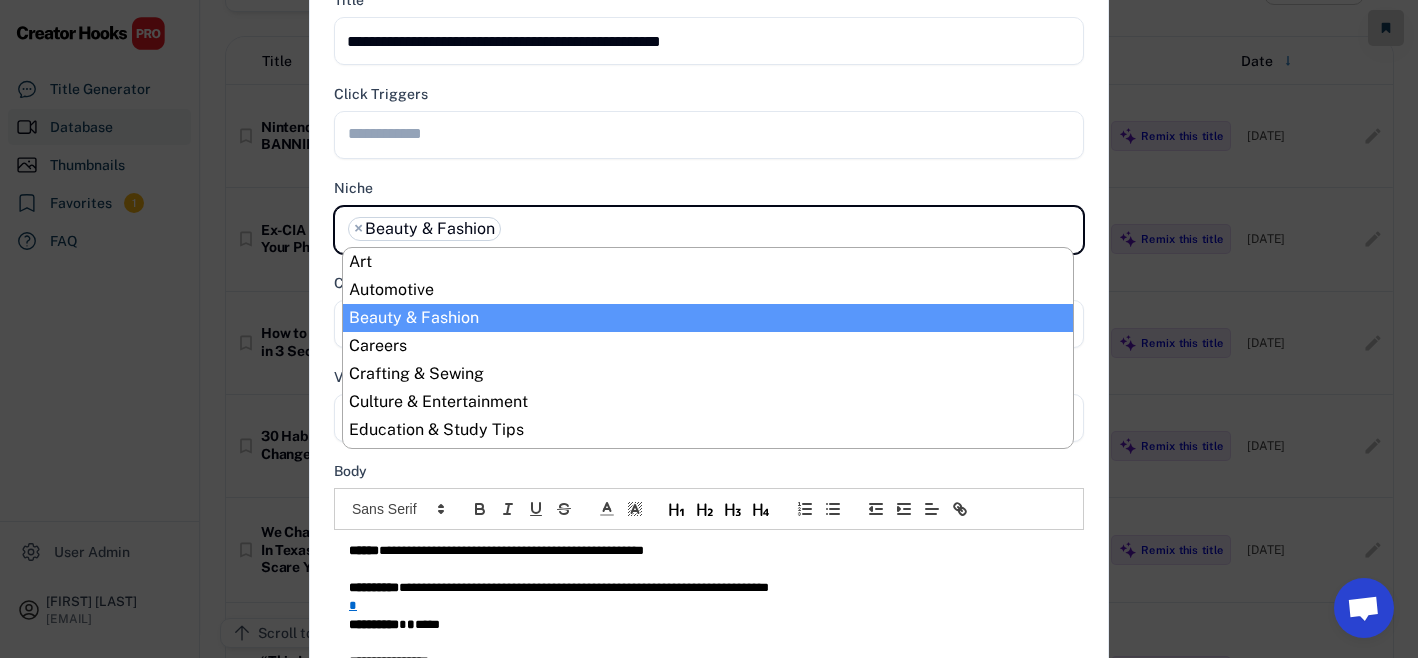 click at bounding box center (714, 133) 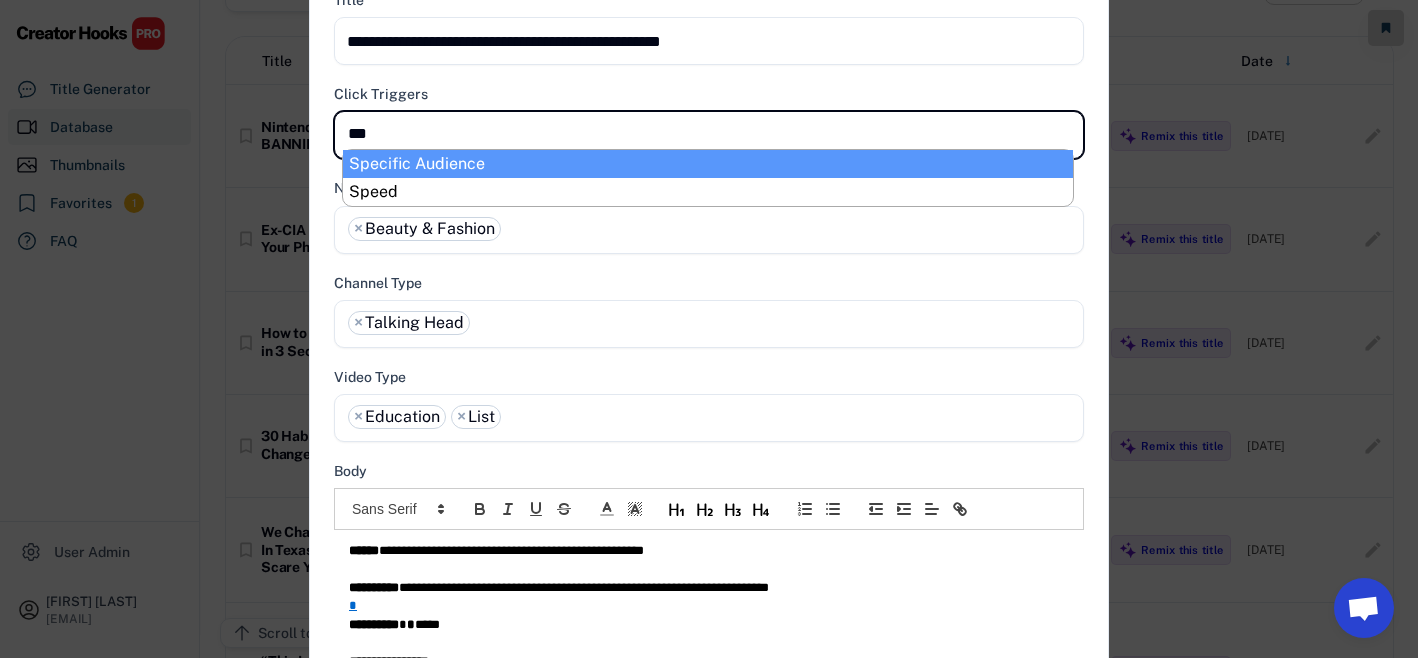 type on "****" 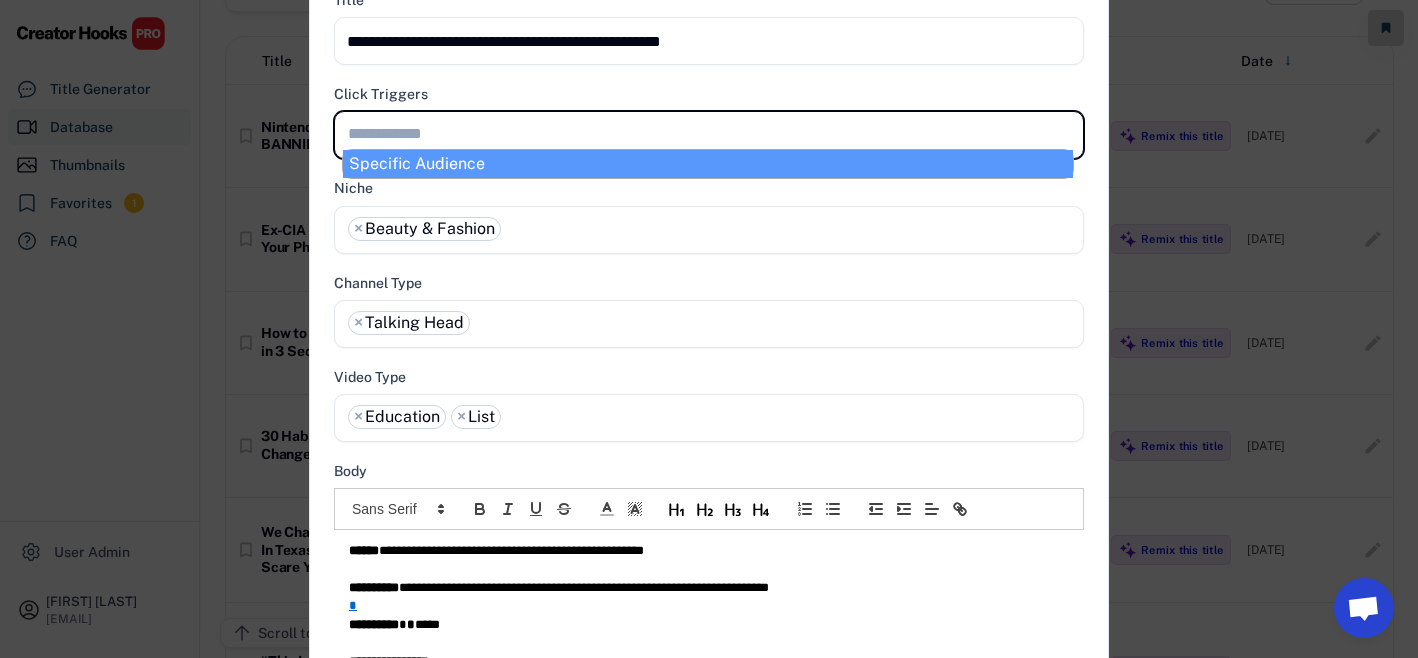 select on "**********" 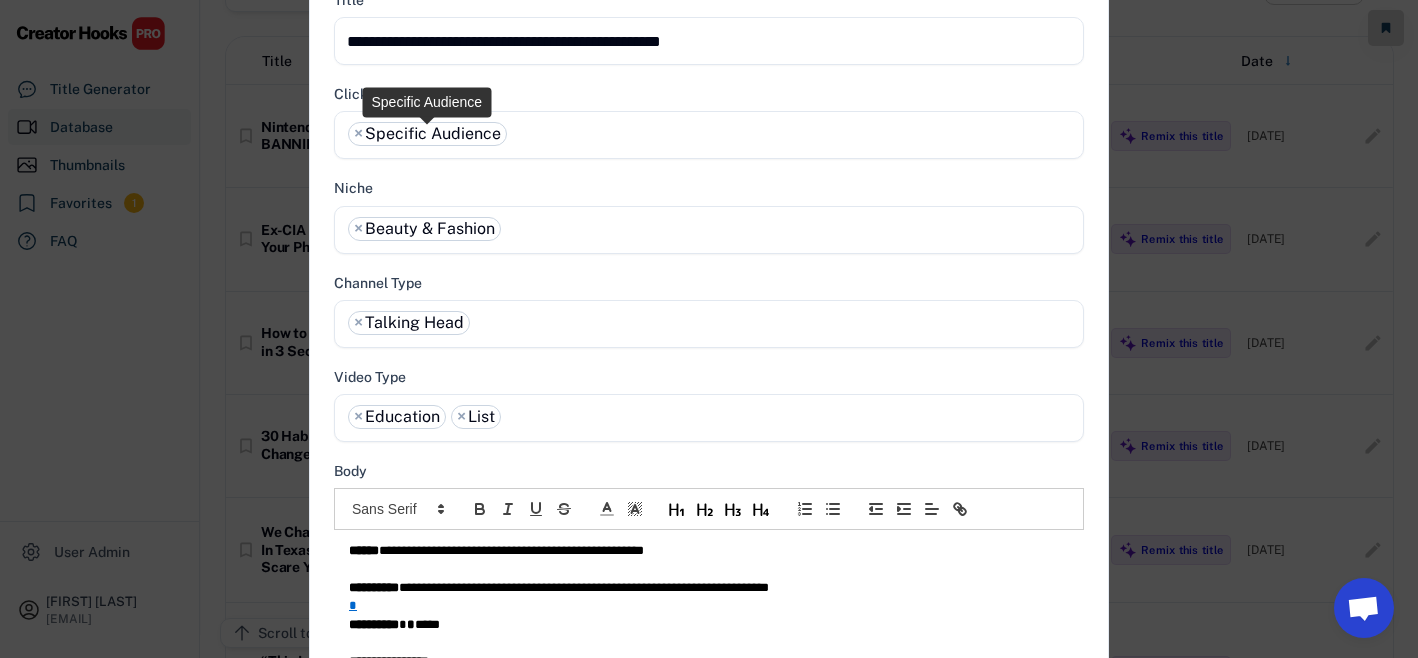 scroll, scrollTop: 0, scrollLeft: 0, axis: both 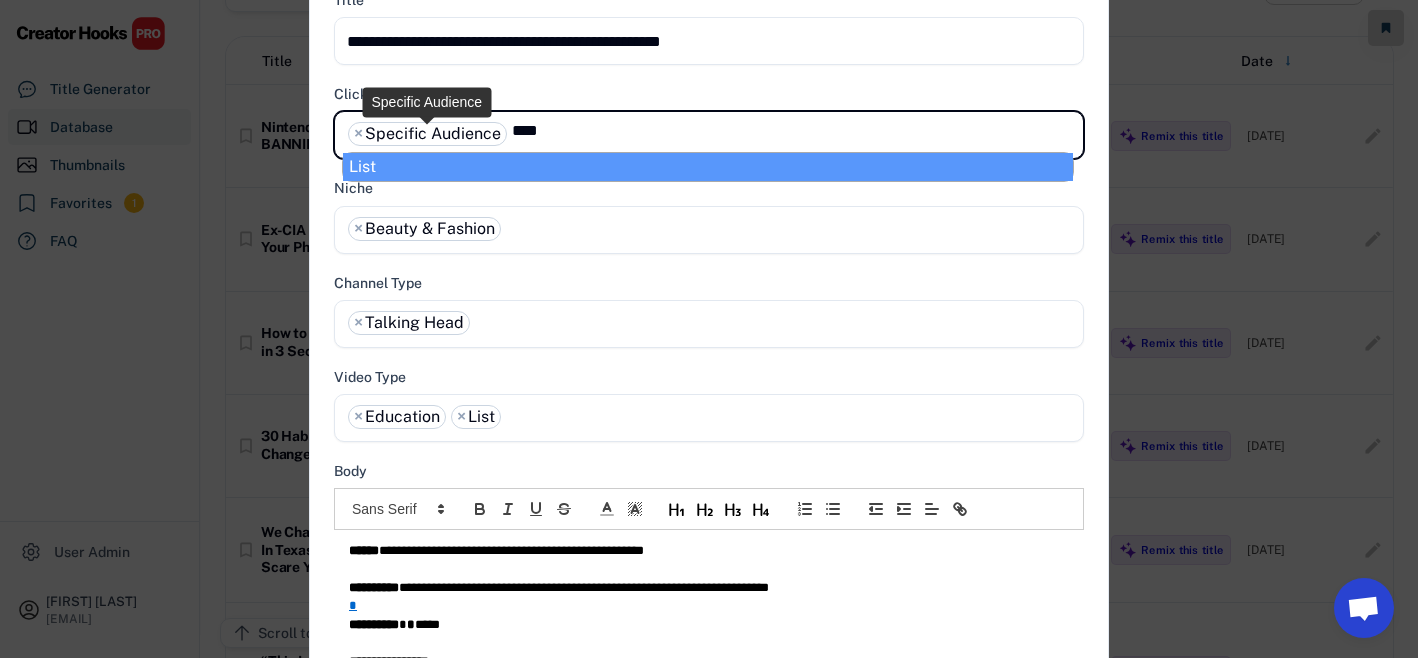 type on "****" 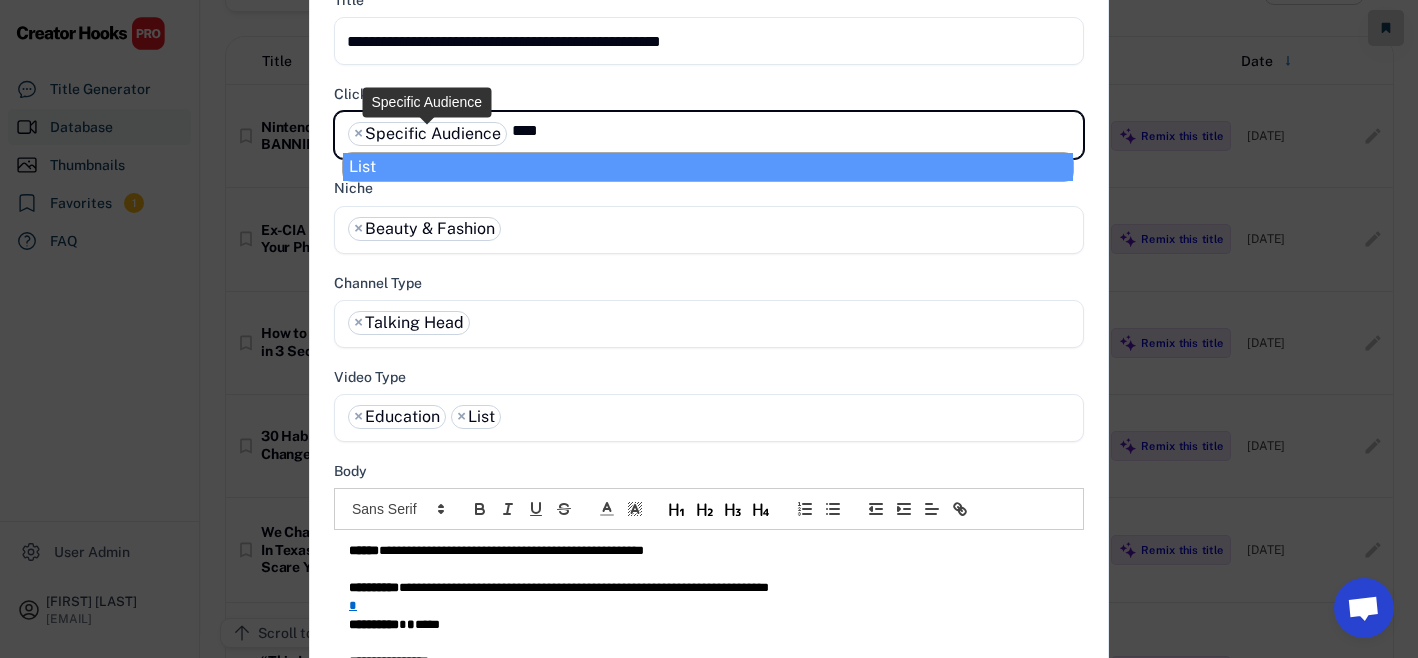 select on "**********" 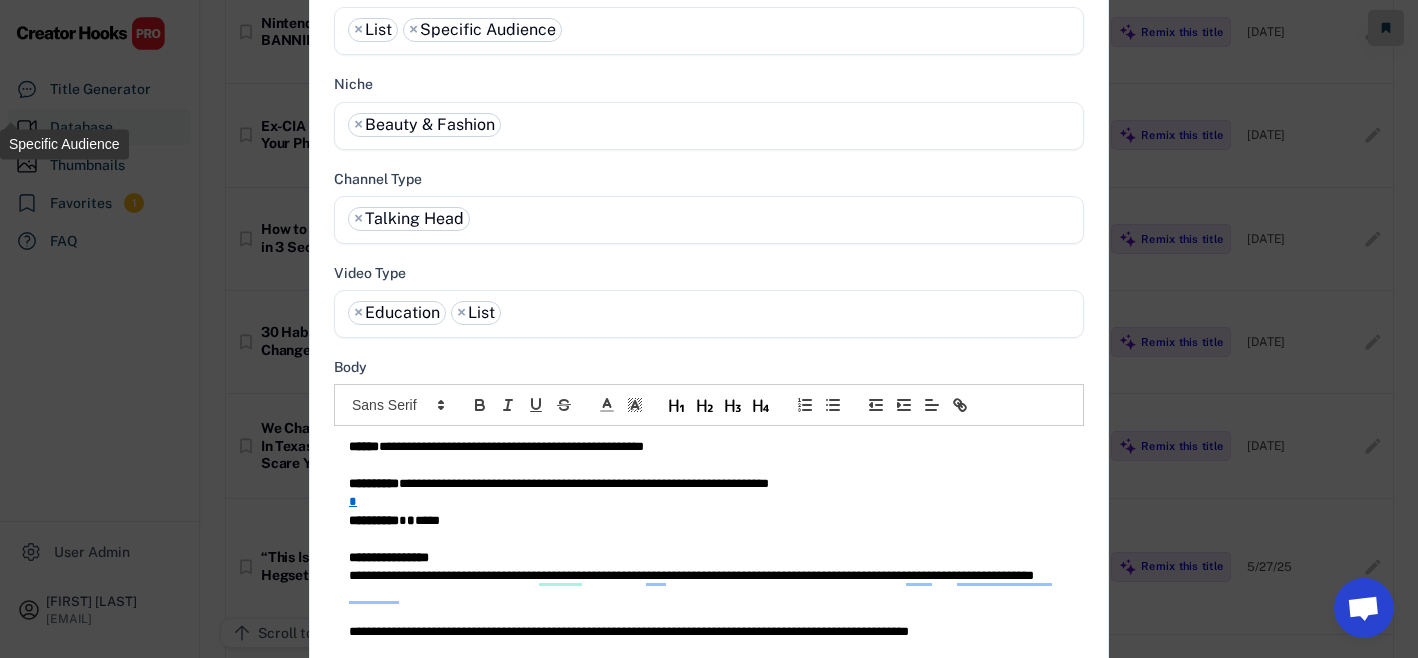 scroll, scrollTop: 87, scrollLeft: 0, axis: vertical 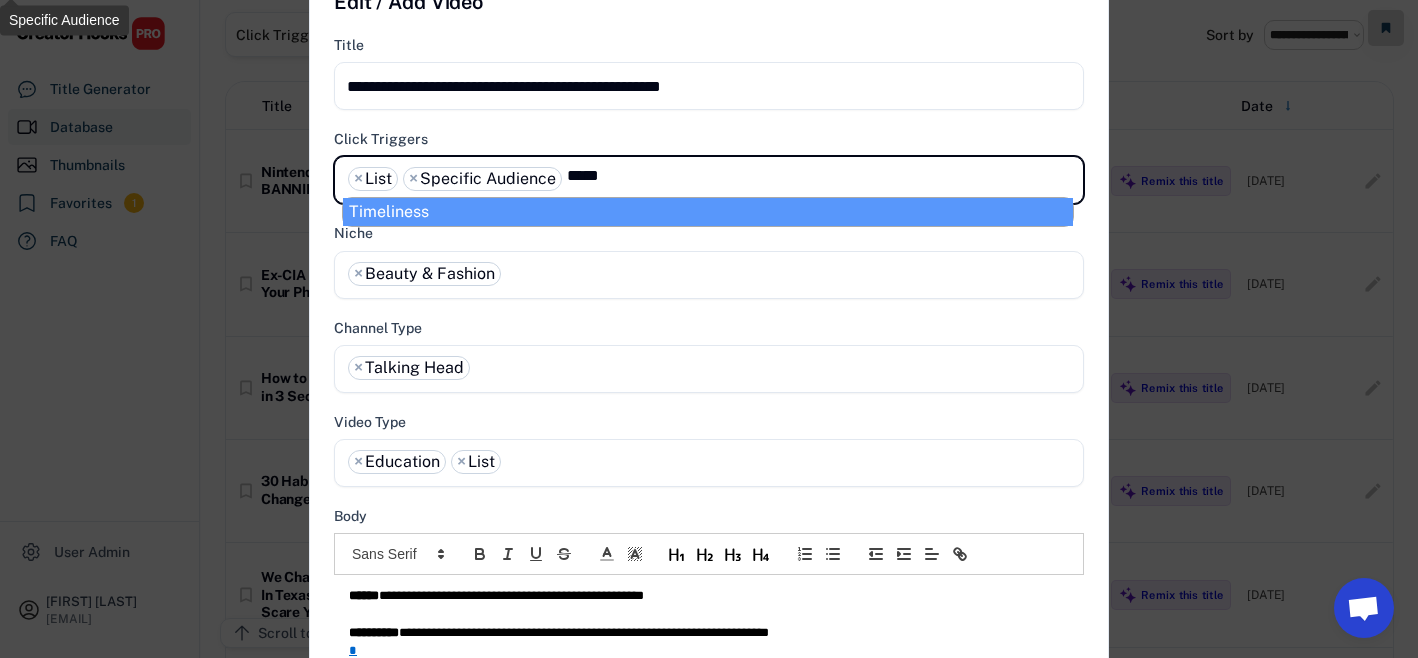type on "*****" 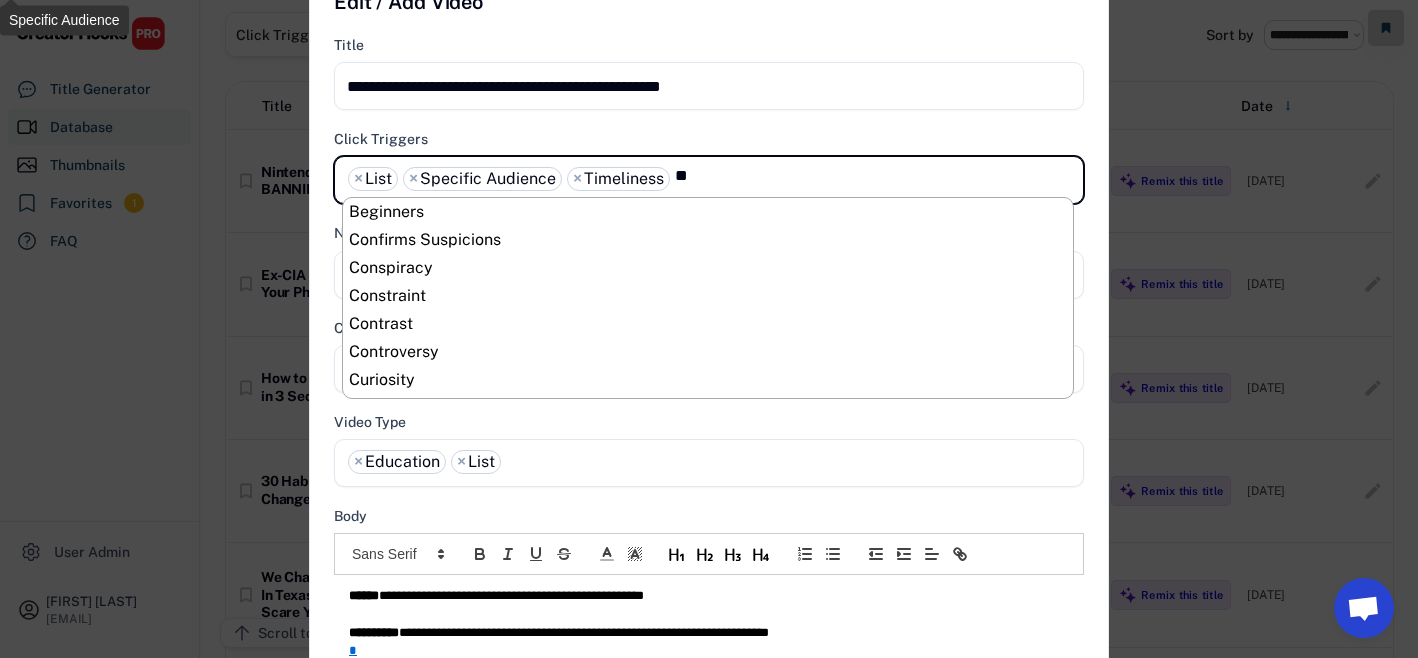 scroll, scrollTop: 0, scrollLeft: 0, axis: both 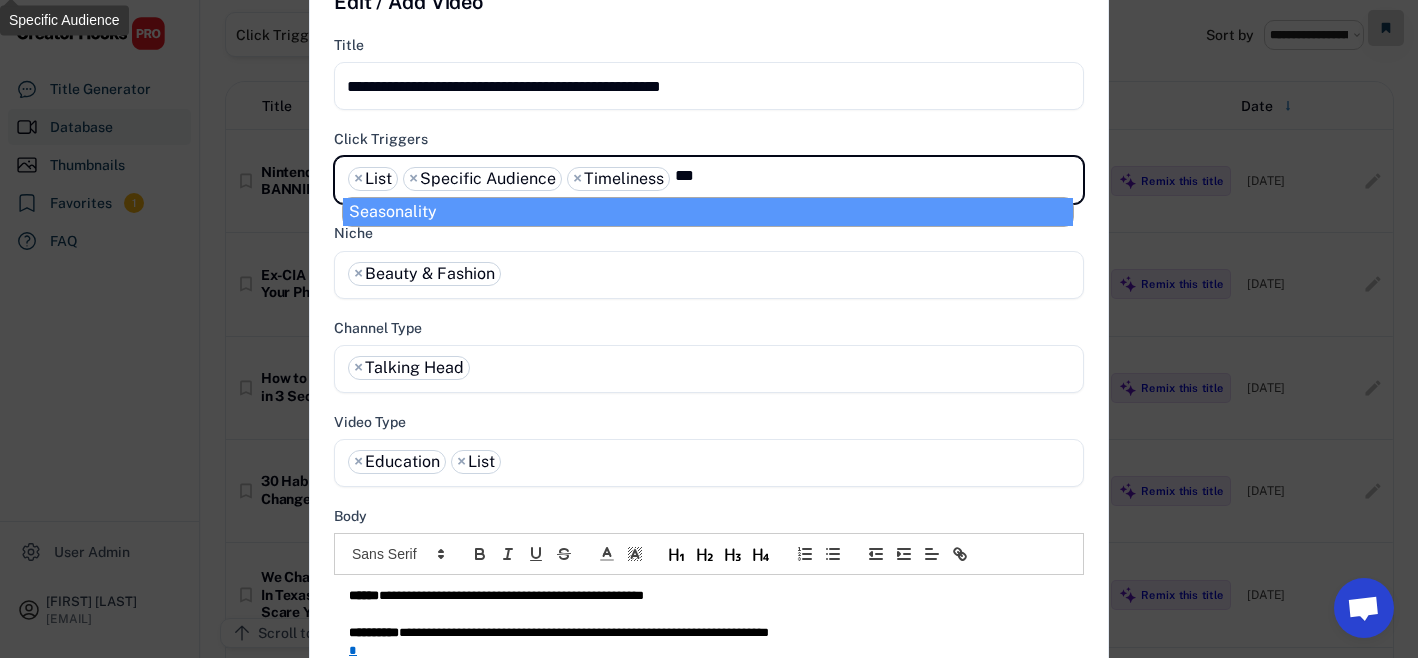 type on "***" 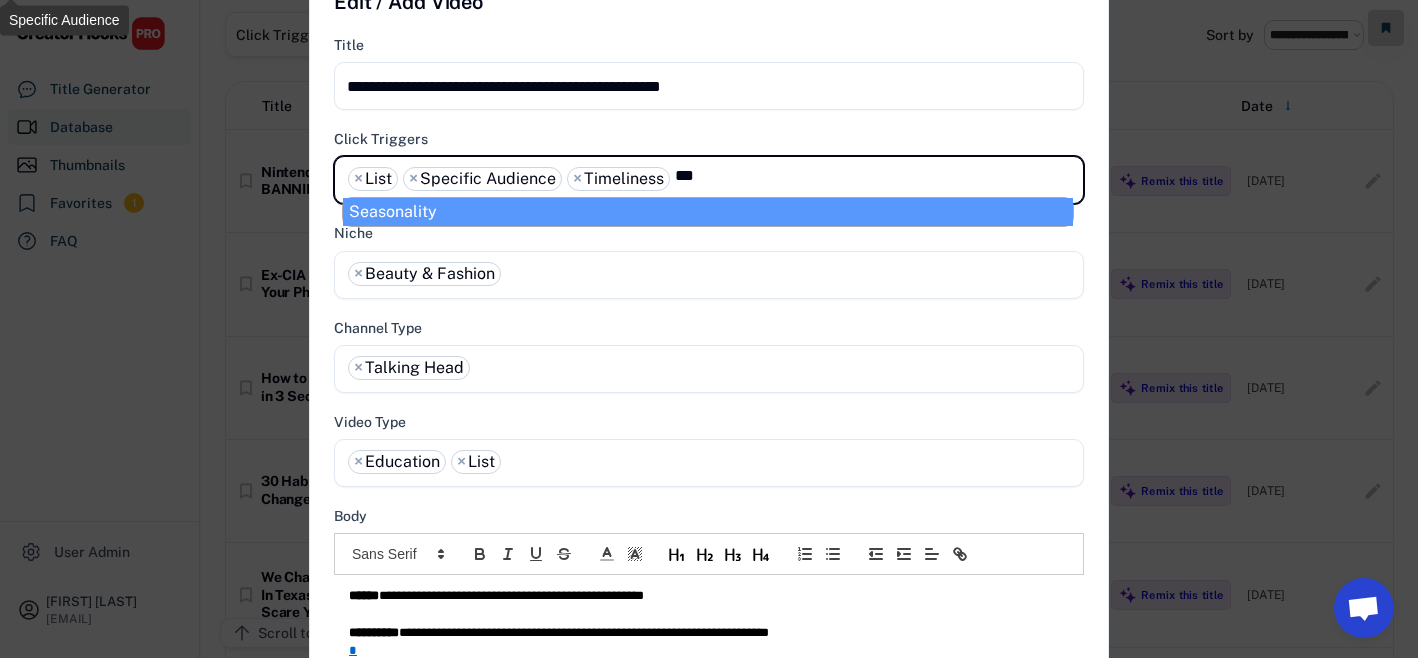 type 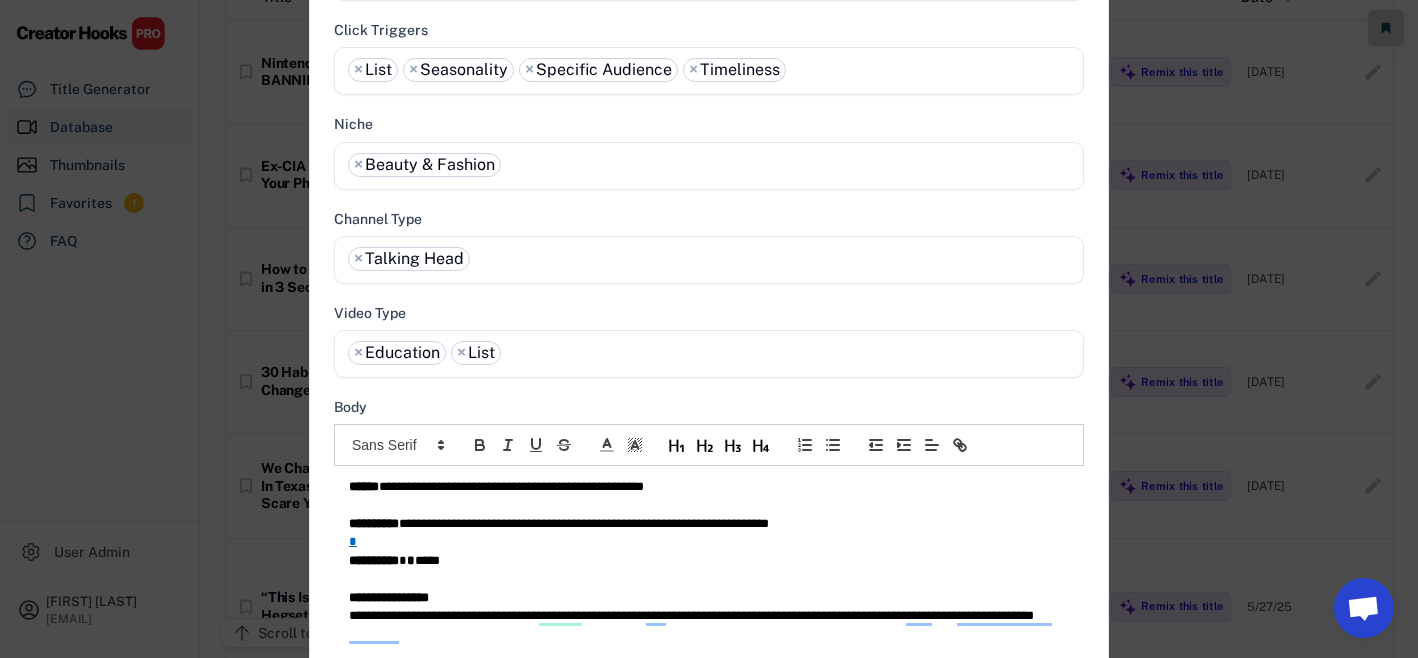 scroll, scrollTop: 144, scrollLeft: 0, axis: vertical 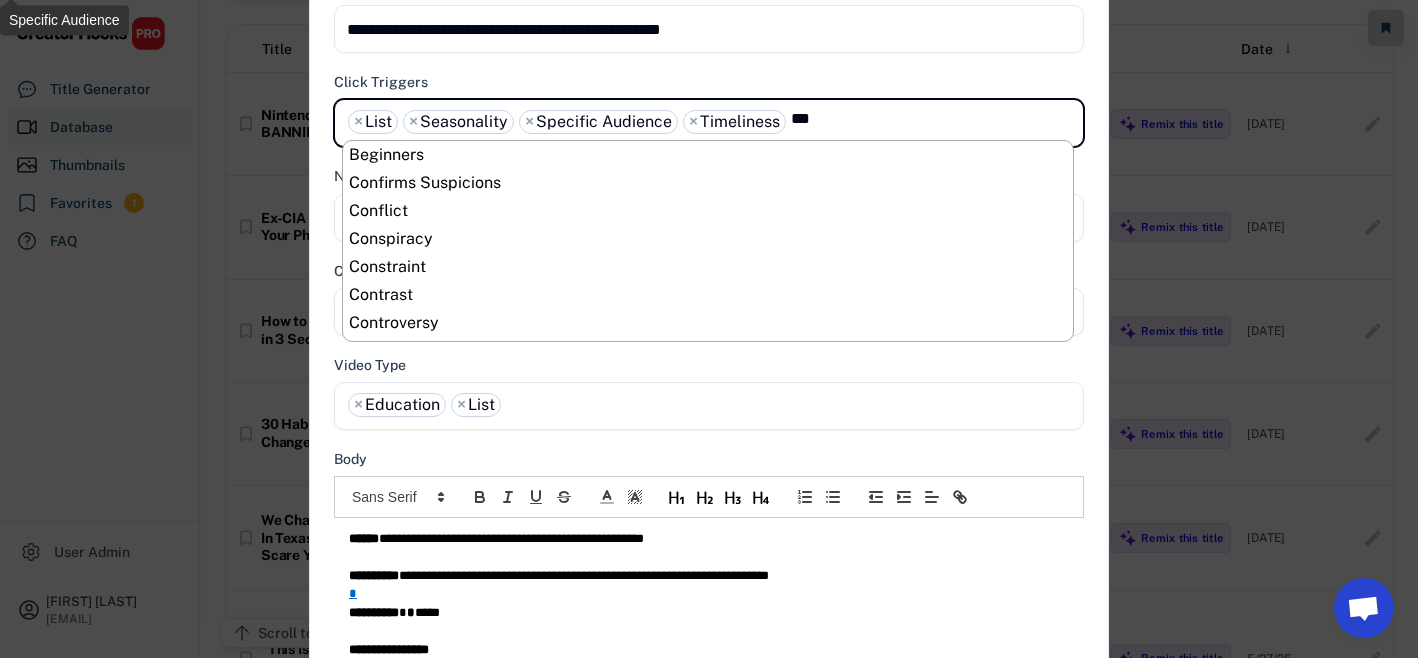 type on "***" 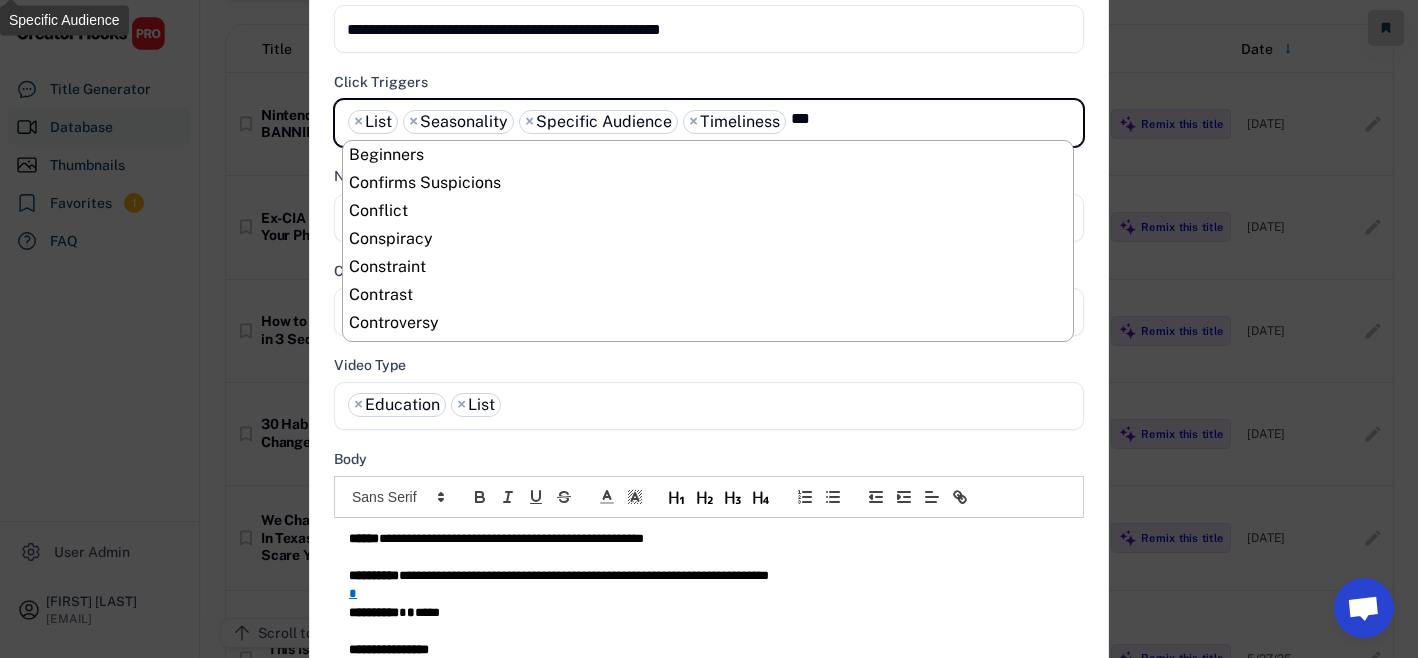 type 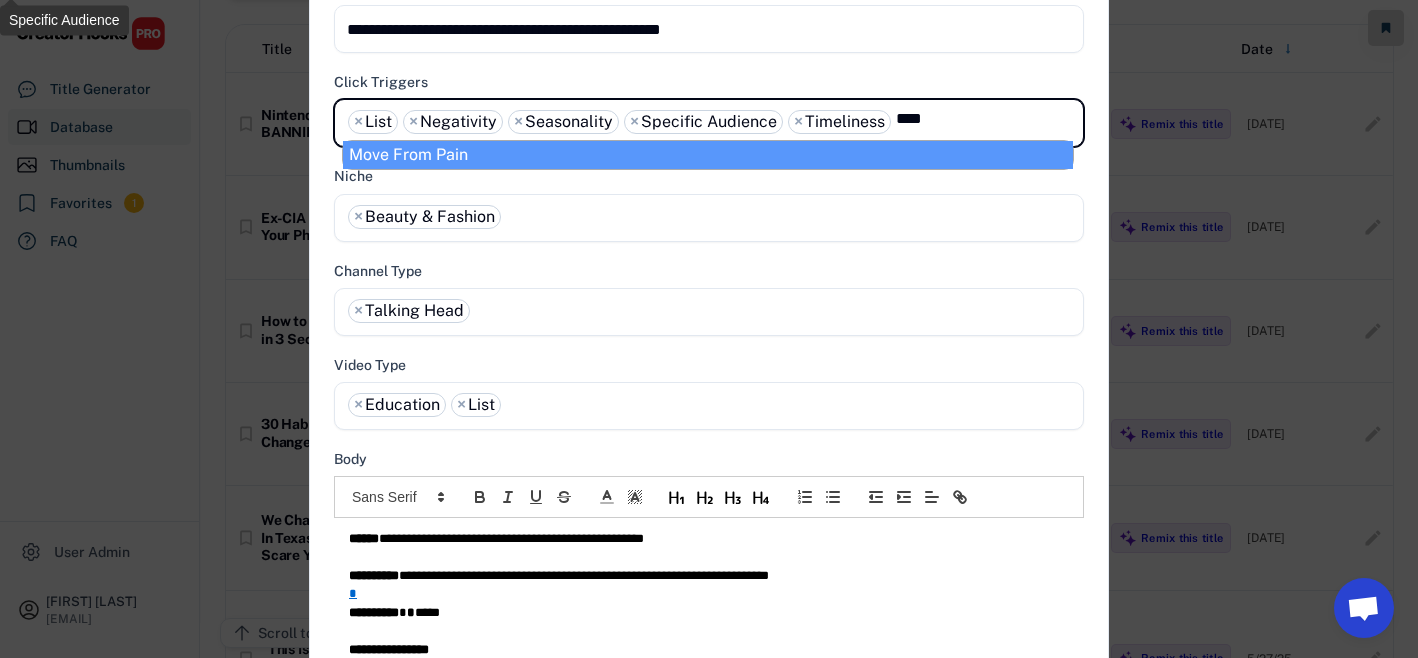 type on "****" 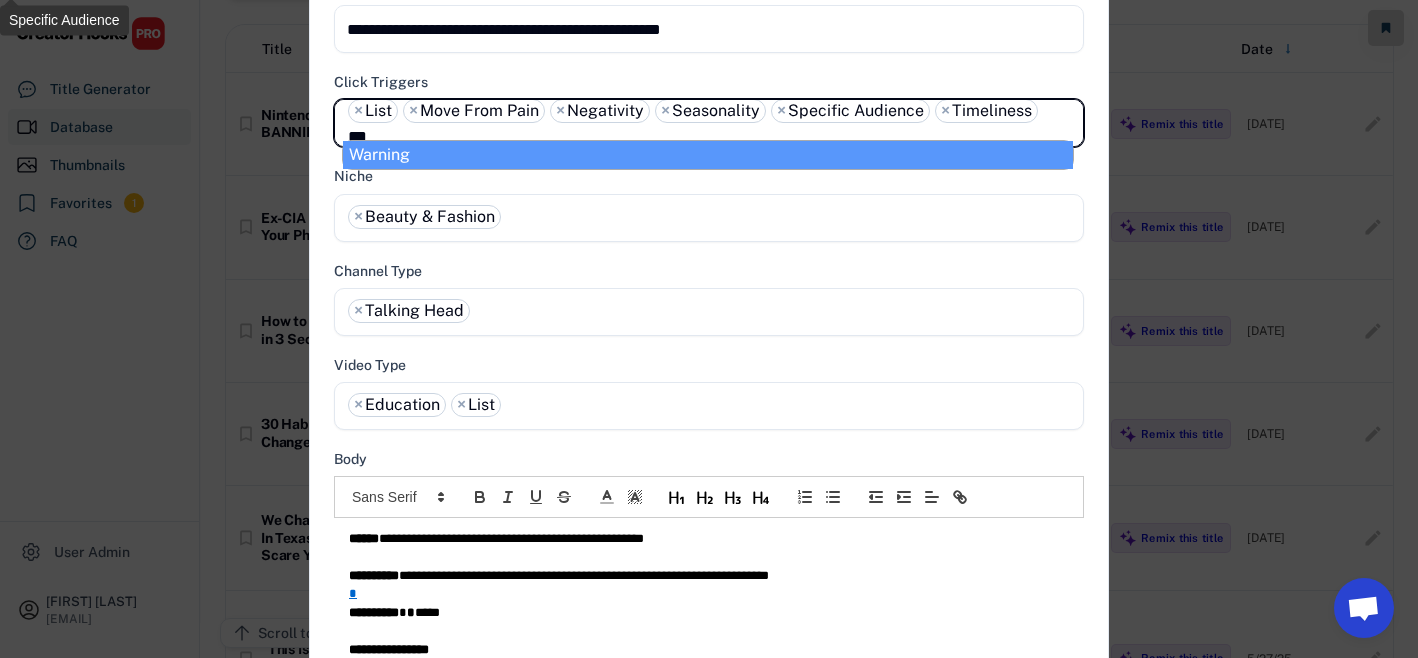 type on "***" 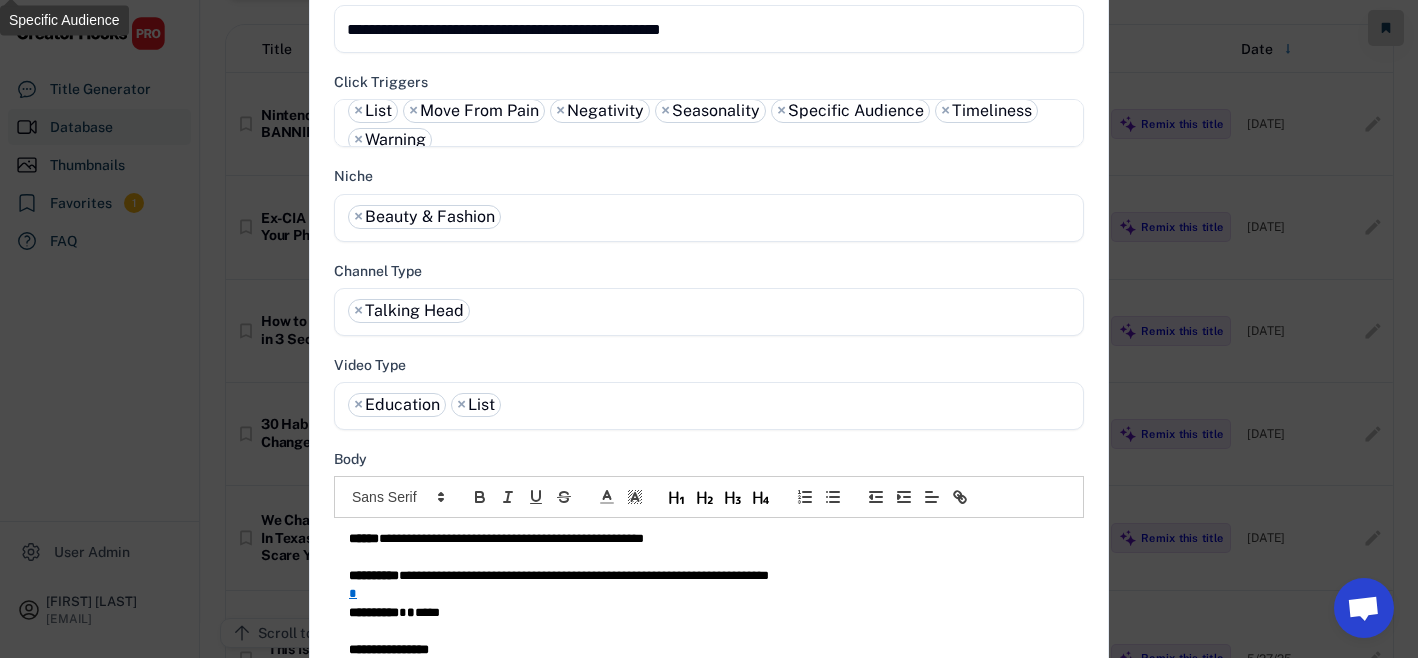 scroll, scrollTop: 5, scrollLeft: 0, axis: vertical 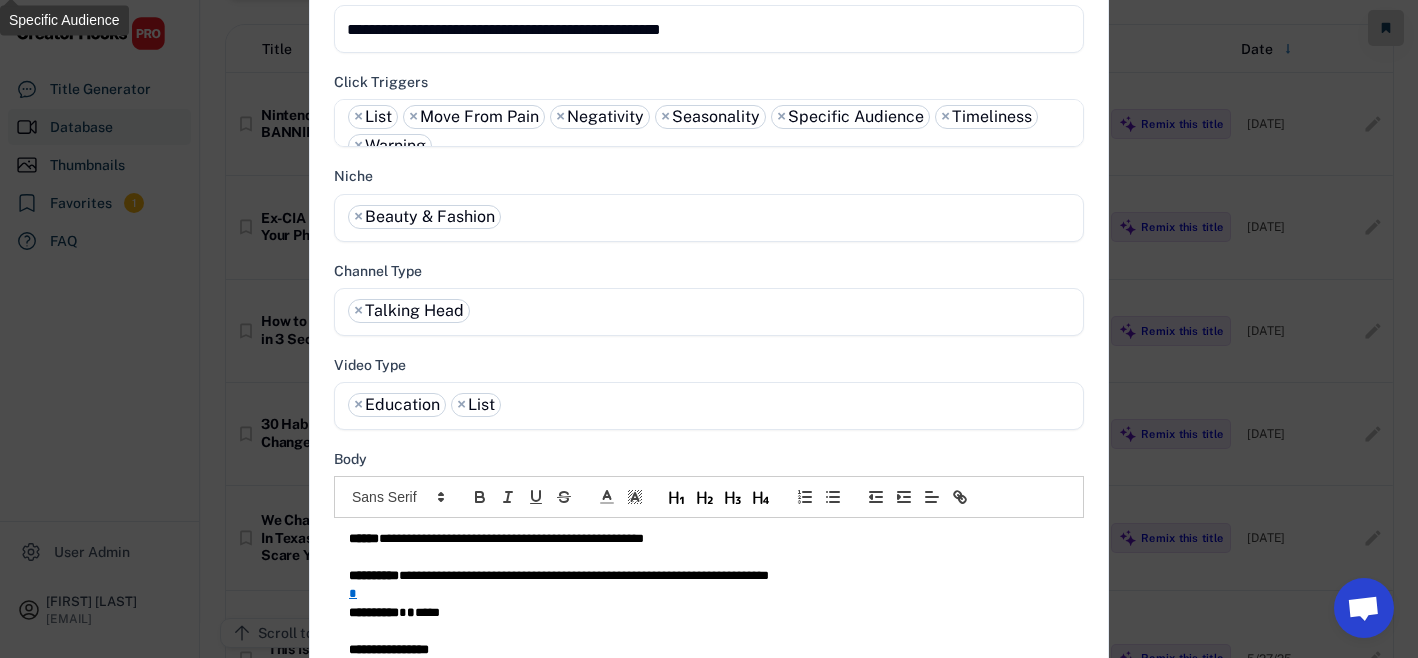 click on "**********" at bounding box center (709, 204) 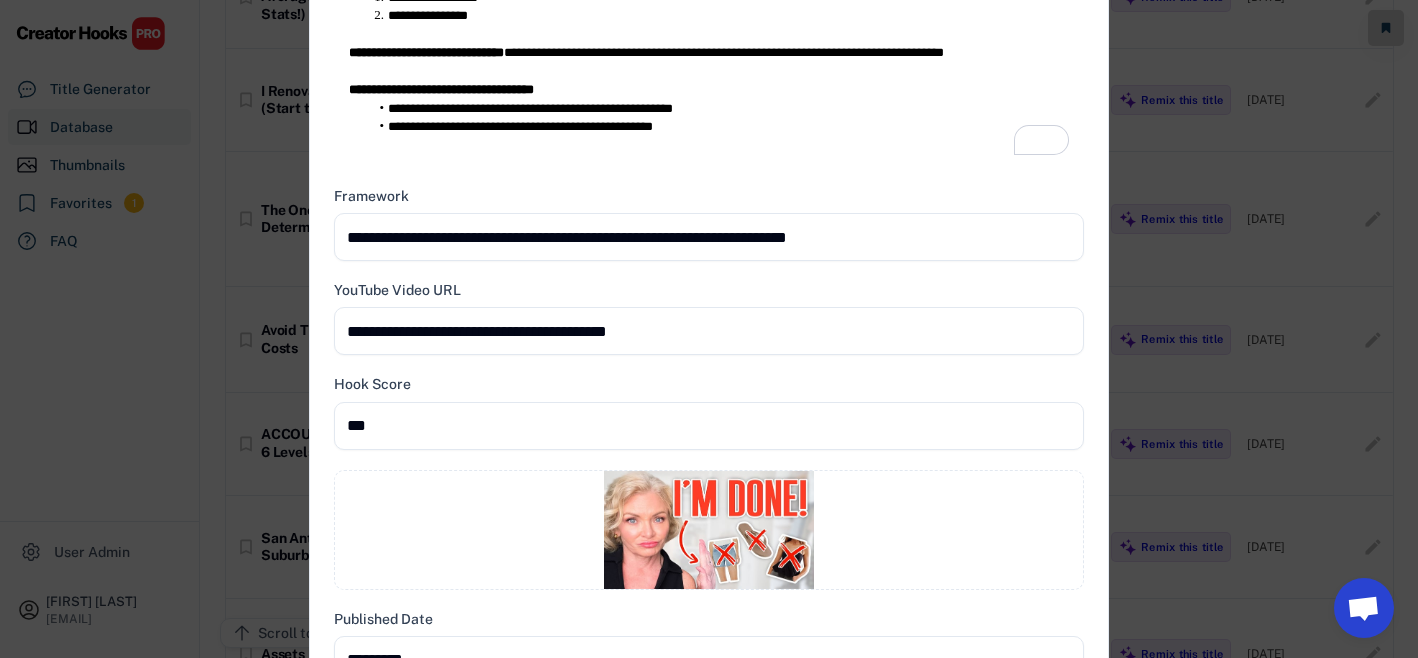 scroll, scrollTop: 1052, scrollLeft: 0, axis: vertical 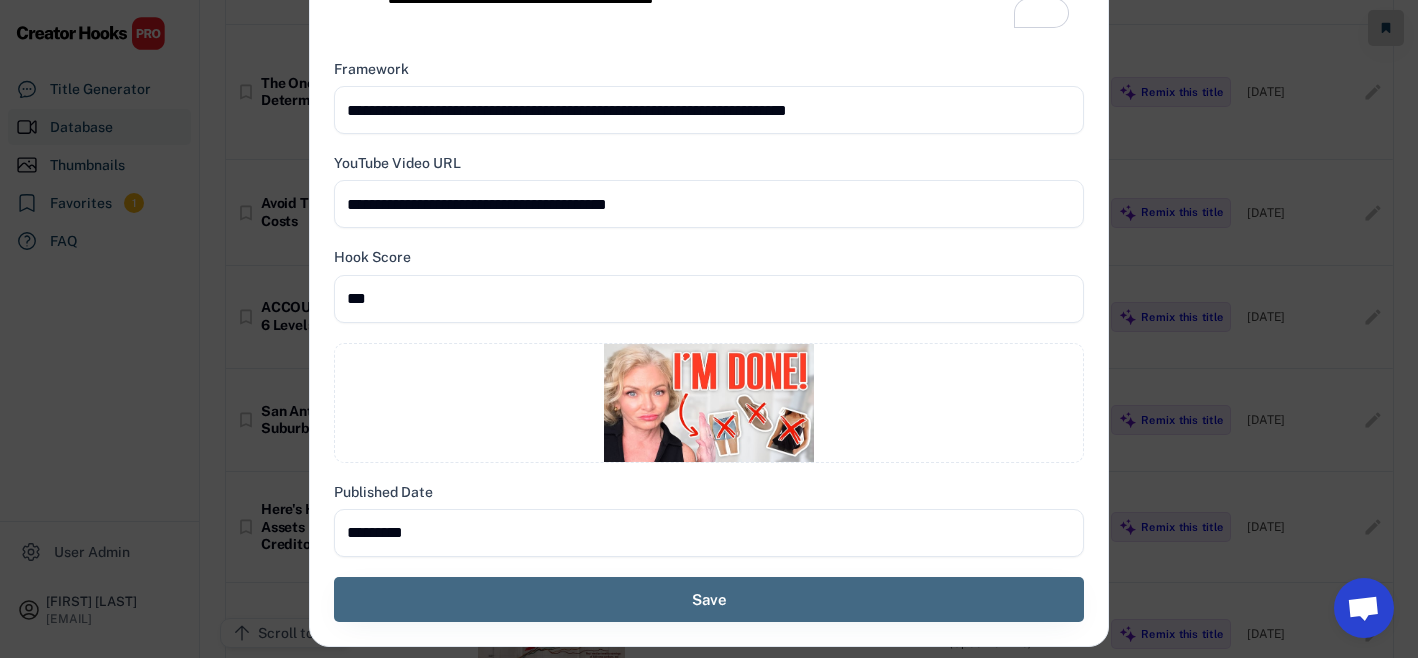 click on "Save" at bounding box center (709, 599) 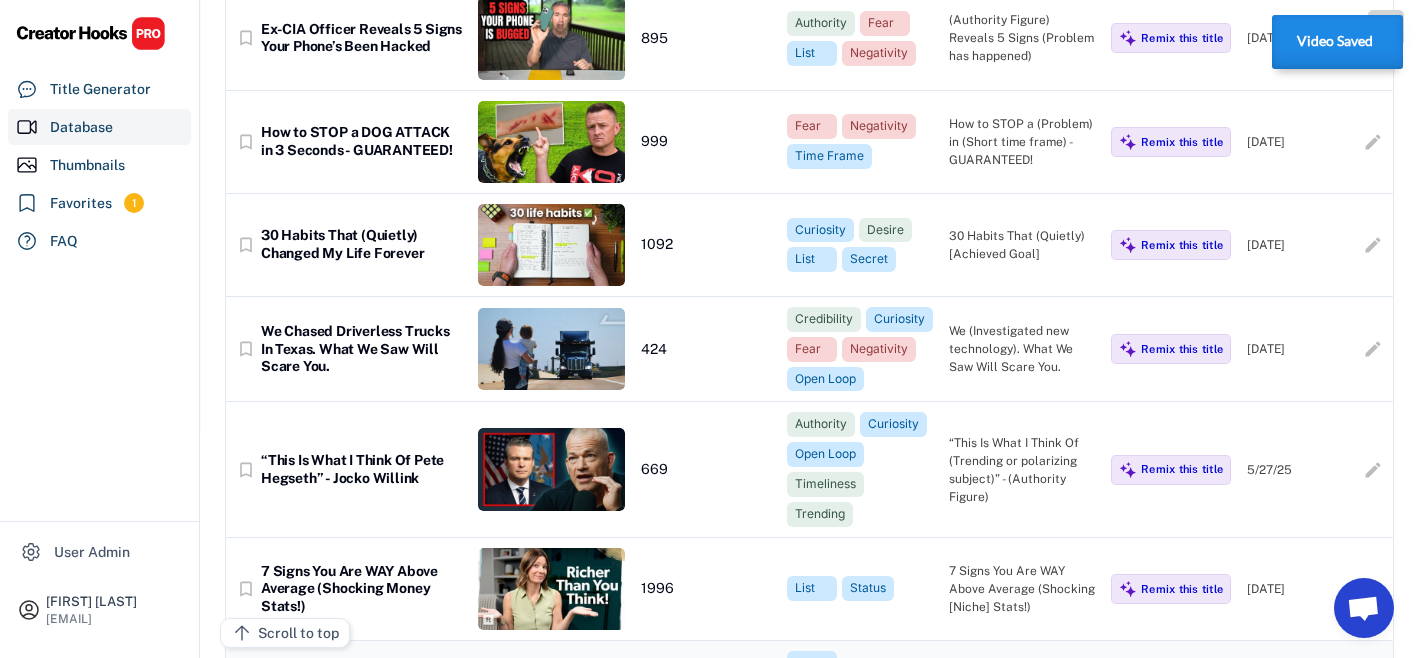 scroll, scrollTop: 0, scrollLeft: 0, axis: both 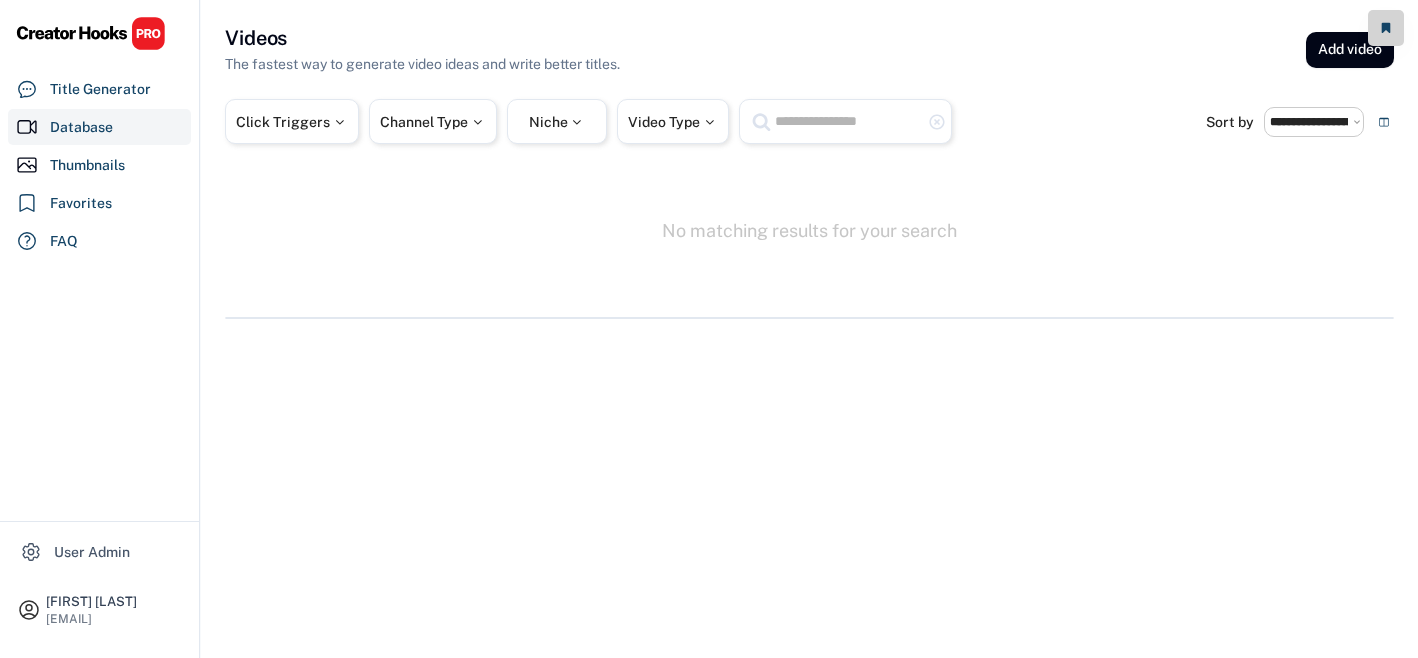 select on "**********" 